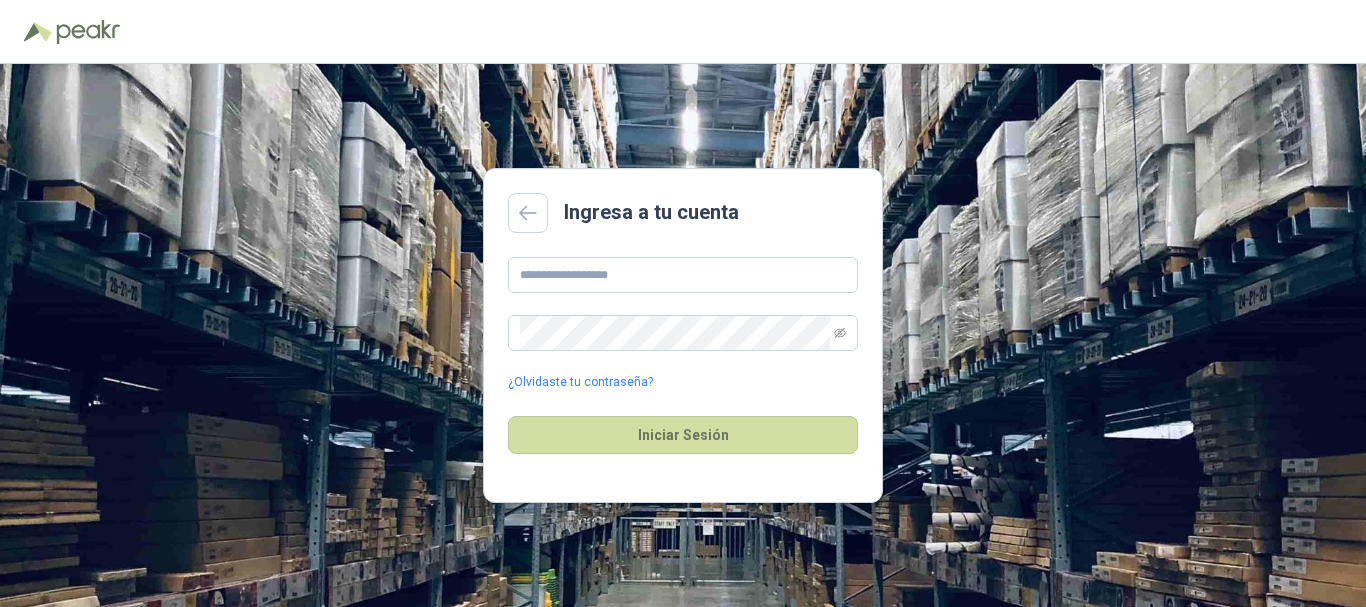 scroll, scrollTop: 0, scrollLeft: 0, axis: both 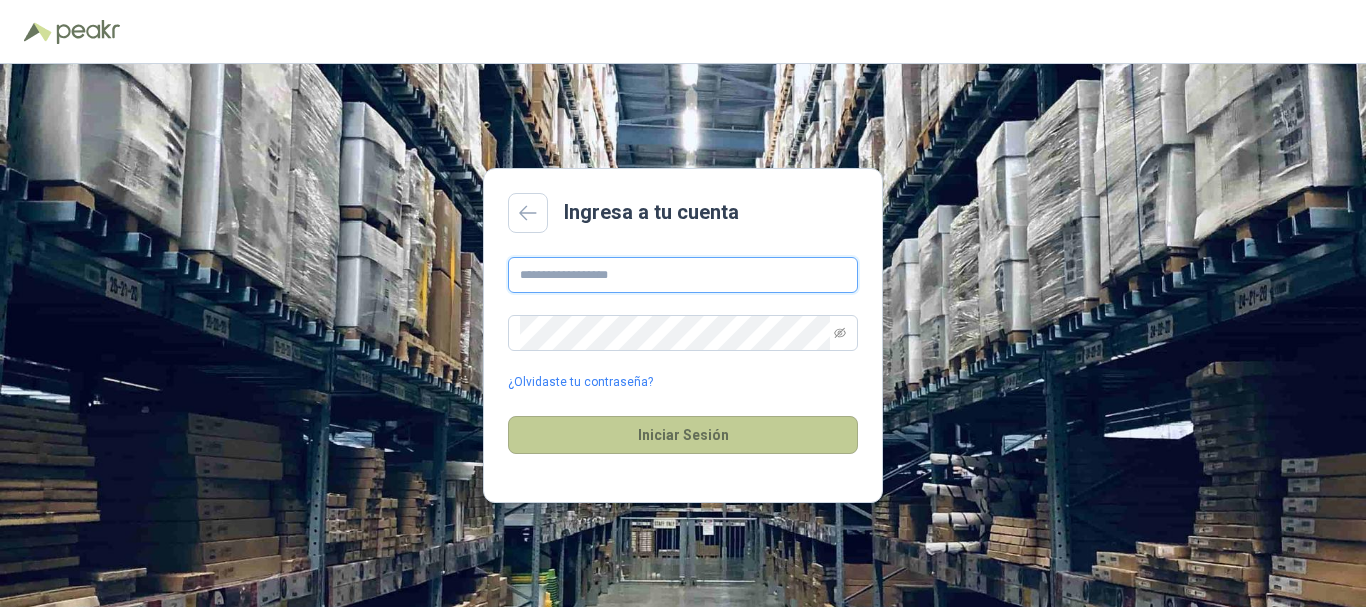 type on "**********" 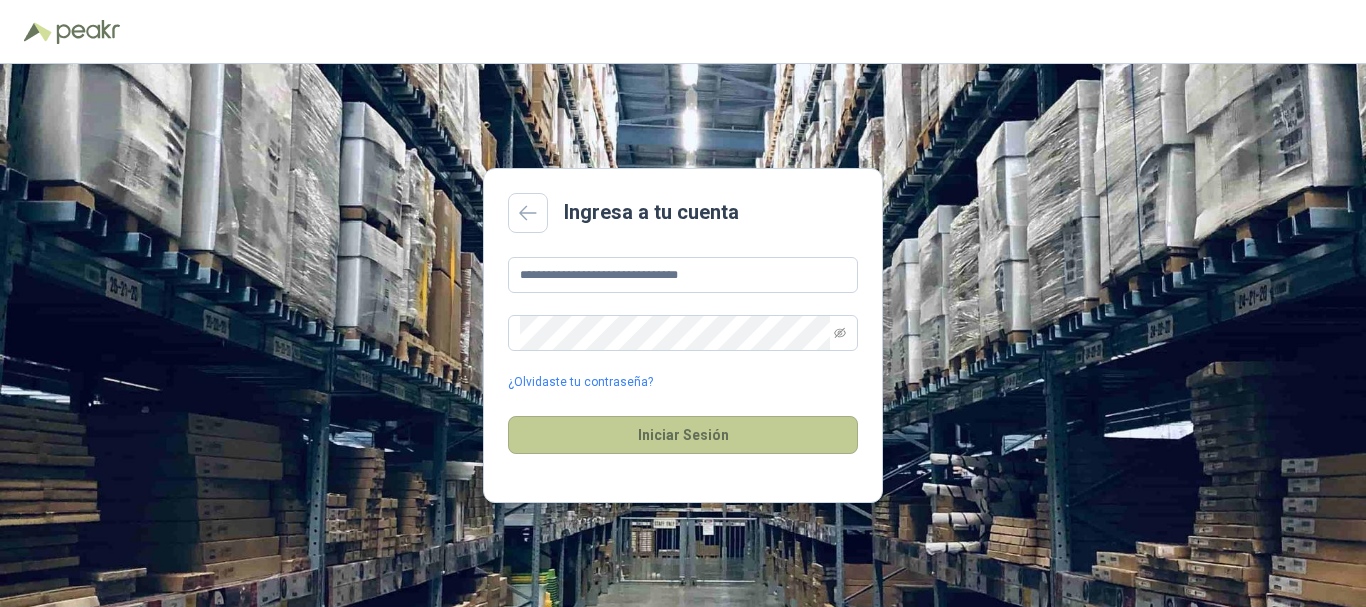 click on "Iniciar Sesión" at bounding box center [683, 435] 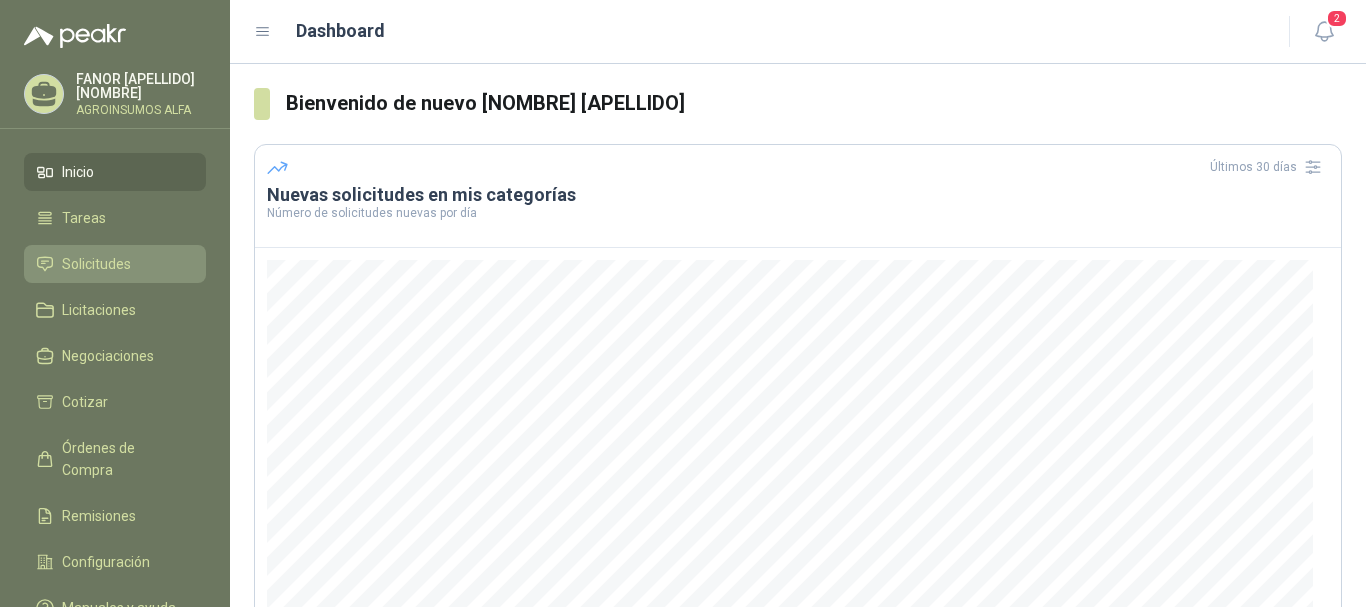 click on "Solicitudes" at bounding box center [96, 264] 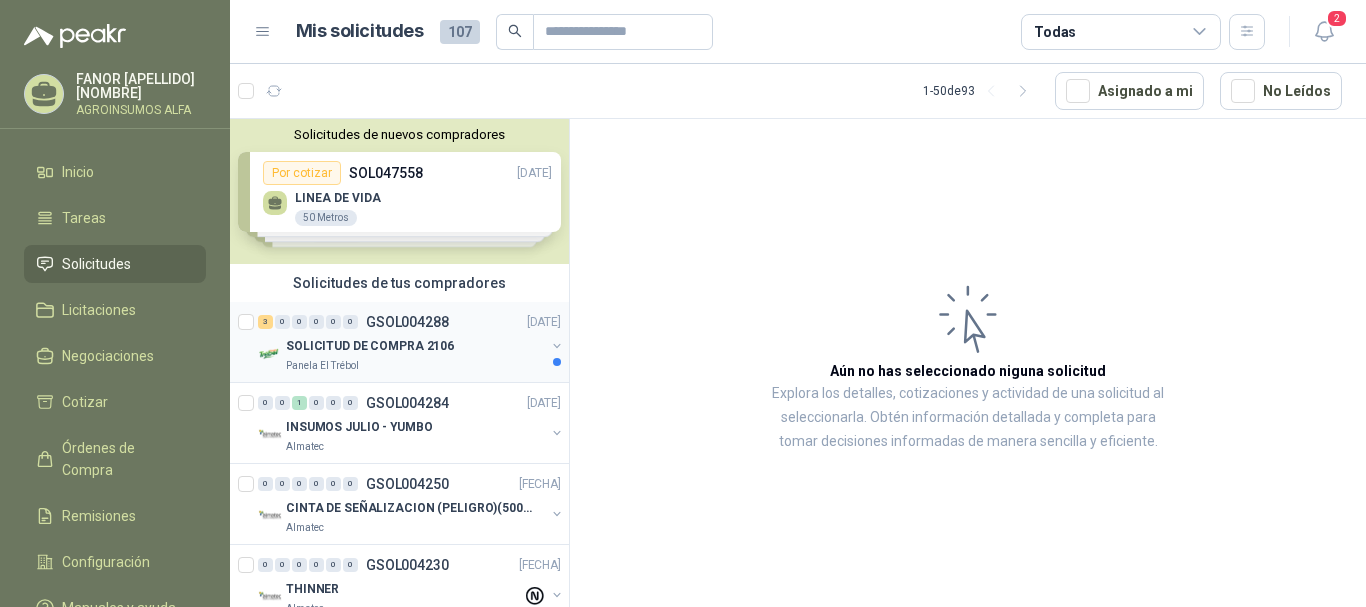 click on "SOLICITUD DE COMPRA 2106" at bounding box center [370, 346] 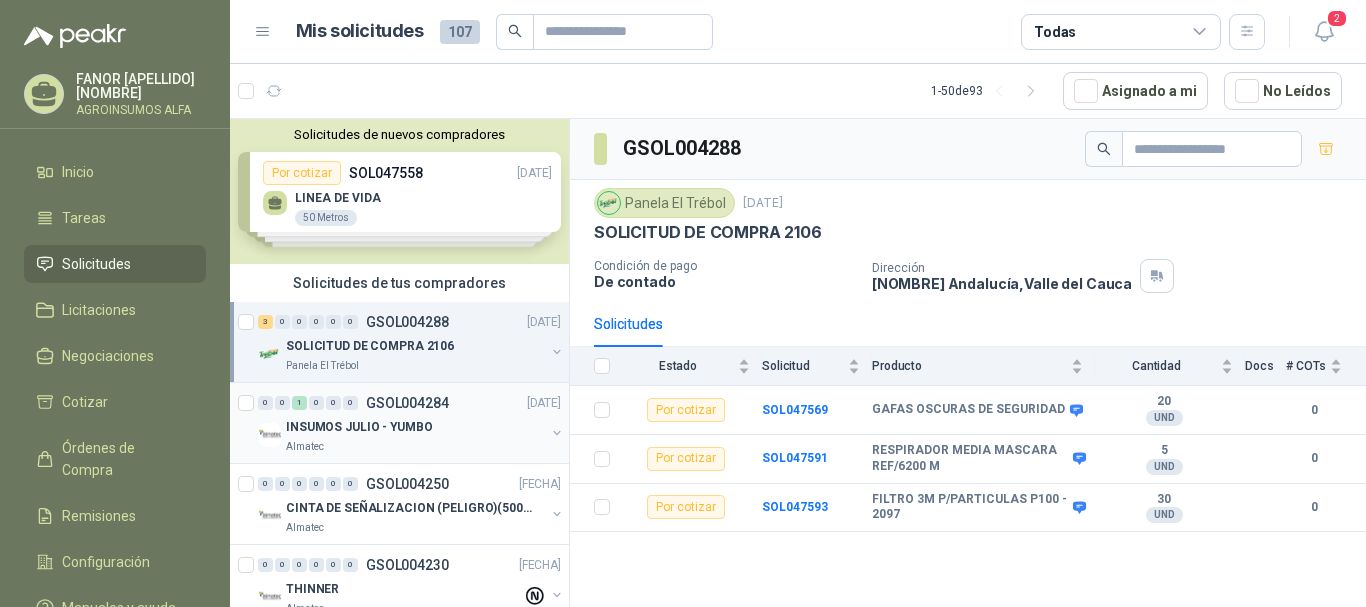 click on "INSUMOS JULIO - YUMBO" at bounding box center [359, 427] 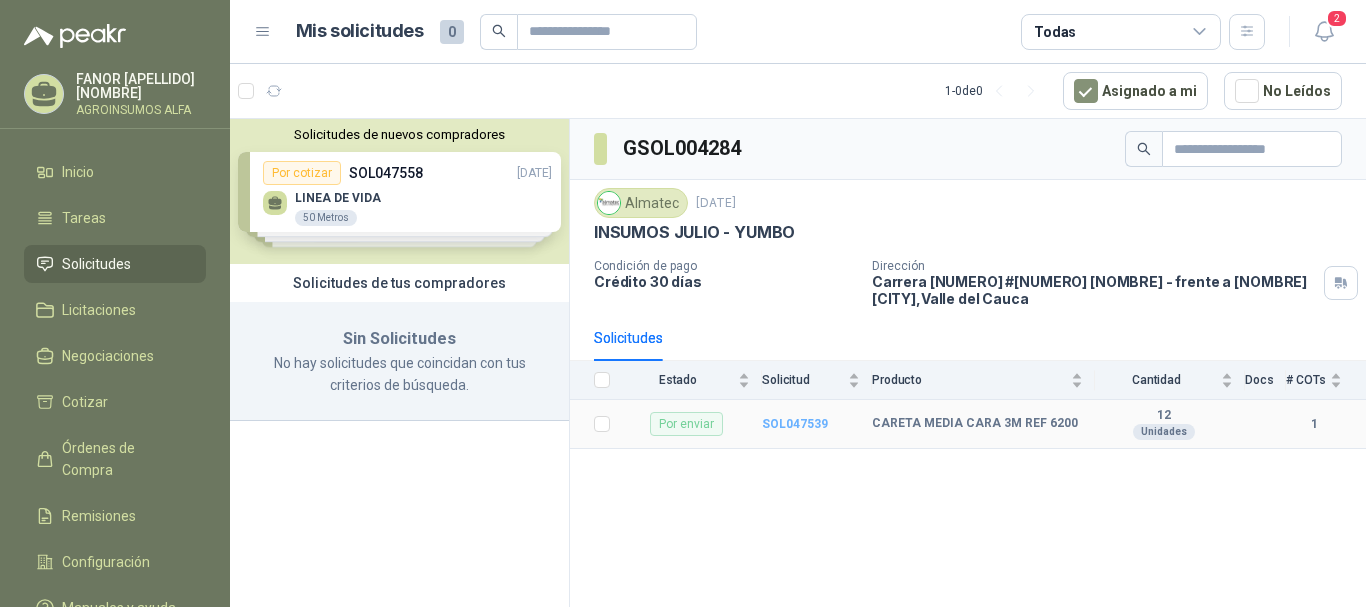 click on "SOL047539" at bounding box center (795, 424) 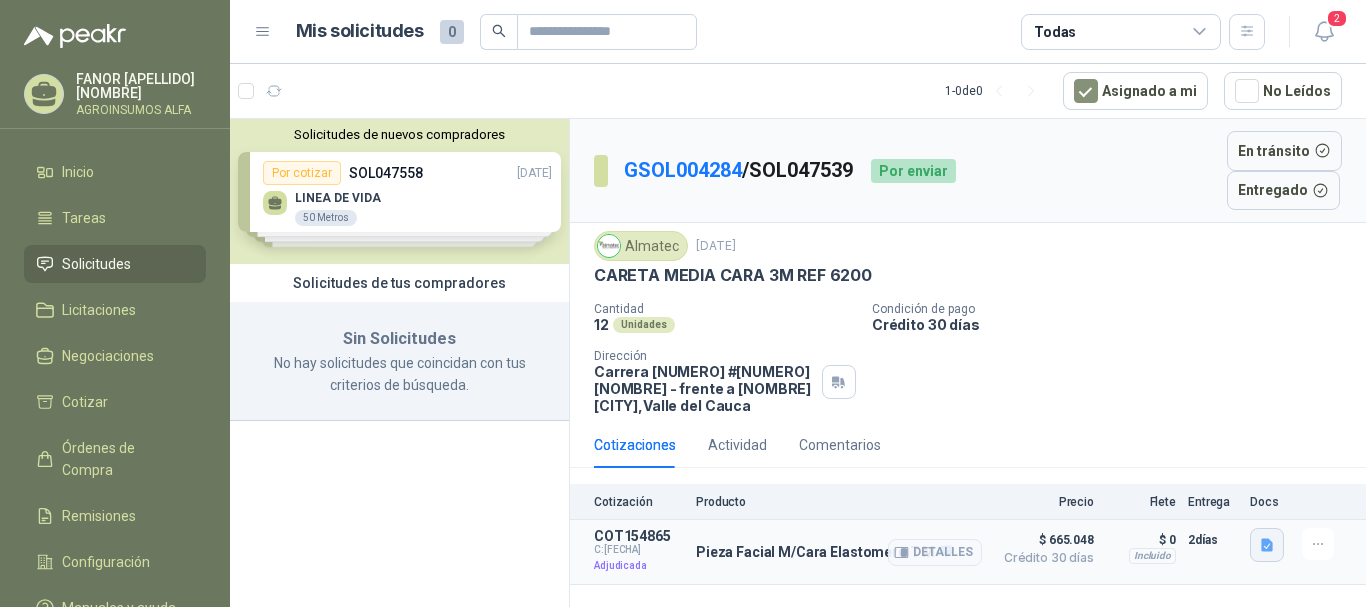 click at bounding box center (1267, 545) 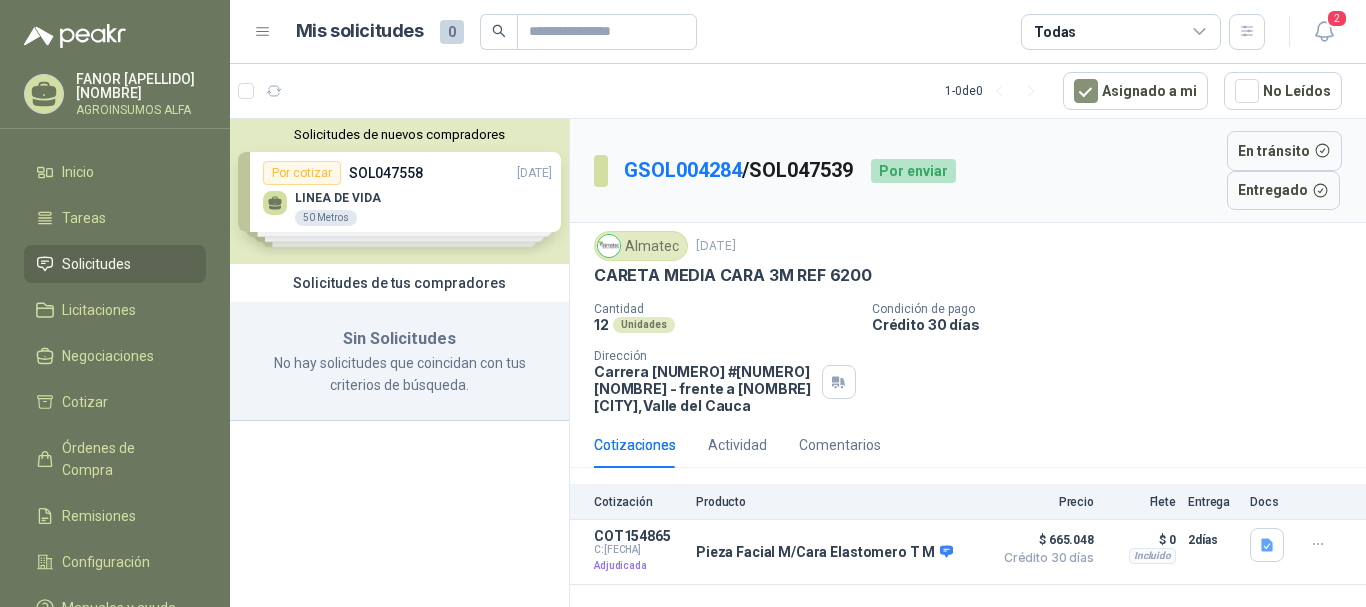 click on "Cantidad 12   Unidades Condición de pago Crédito 30 días Dirección Carrera 25 #13-117 Cencar Yumbo - frente a Rimax   Yumbo ,  [STATE]" at bounding box center [968, 358] 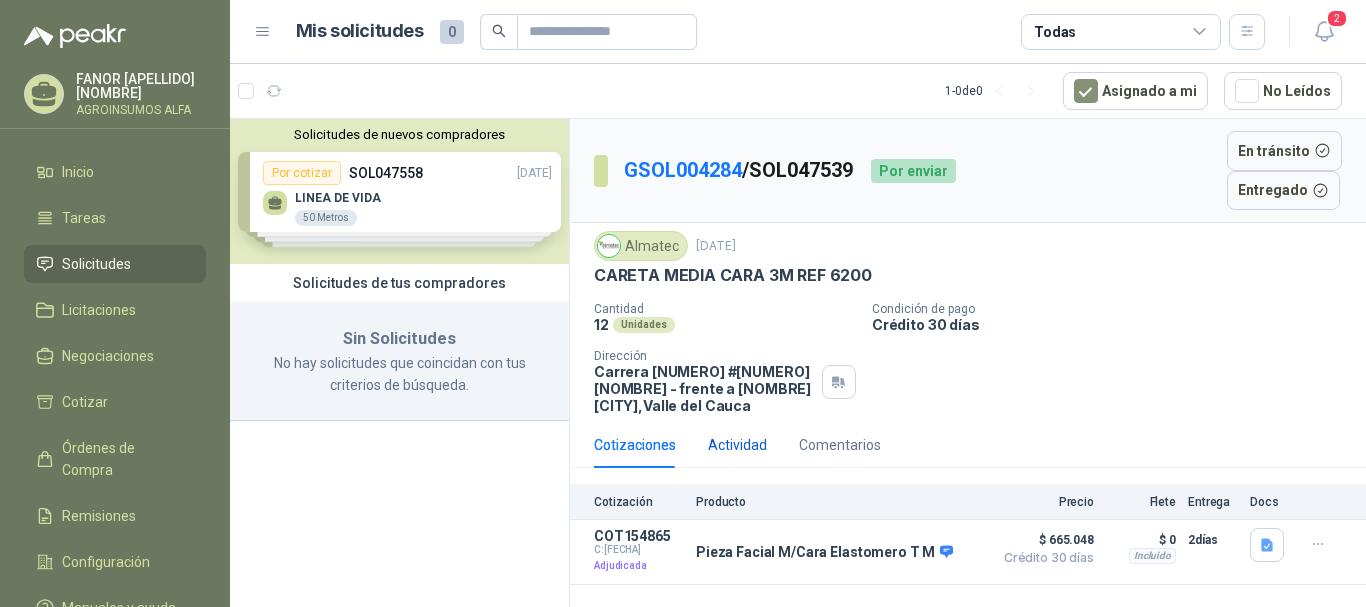 click on "Actividad" at bounding box center [737, 445] 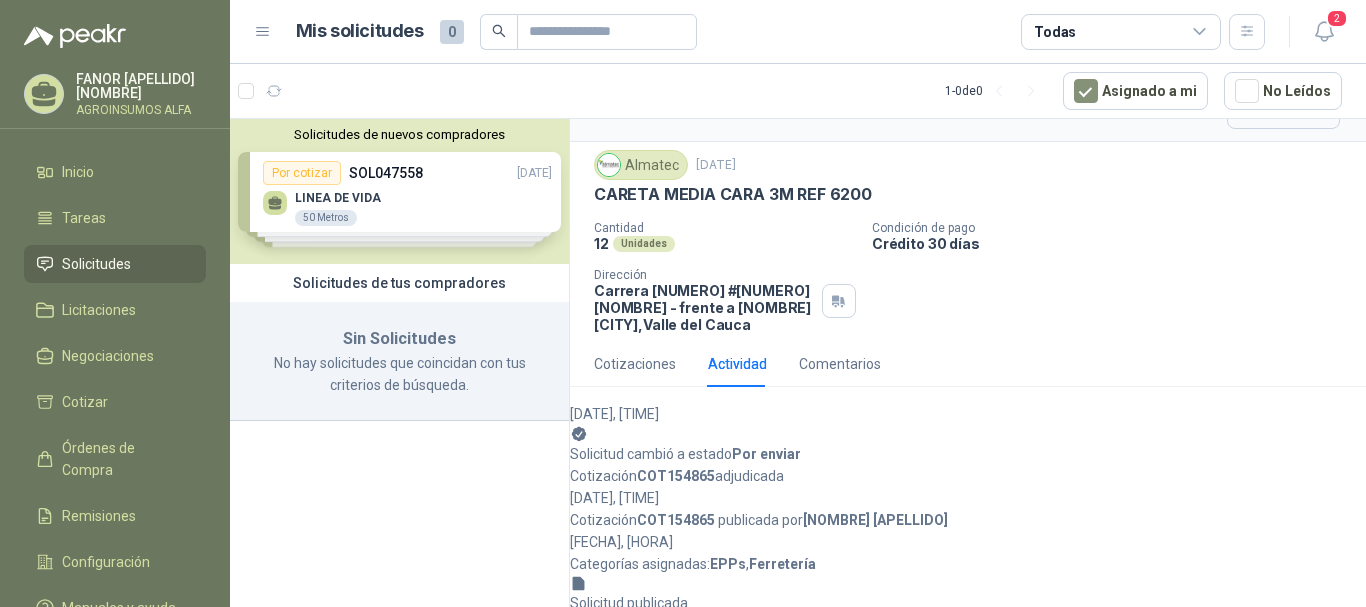 scroll, scrollTop: 0, scrollLeft: 0, axis: both 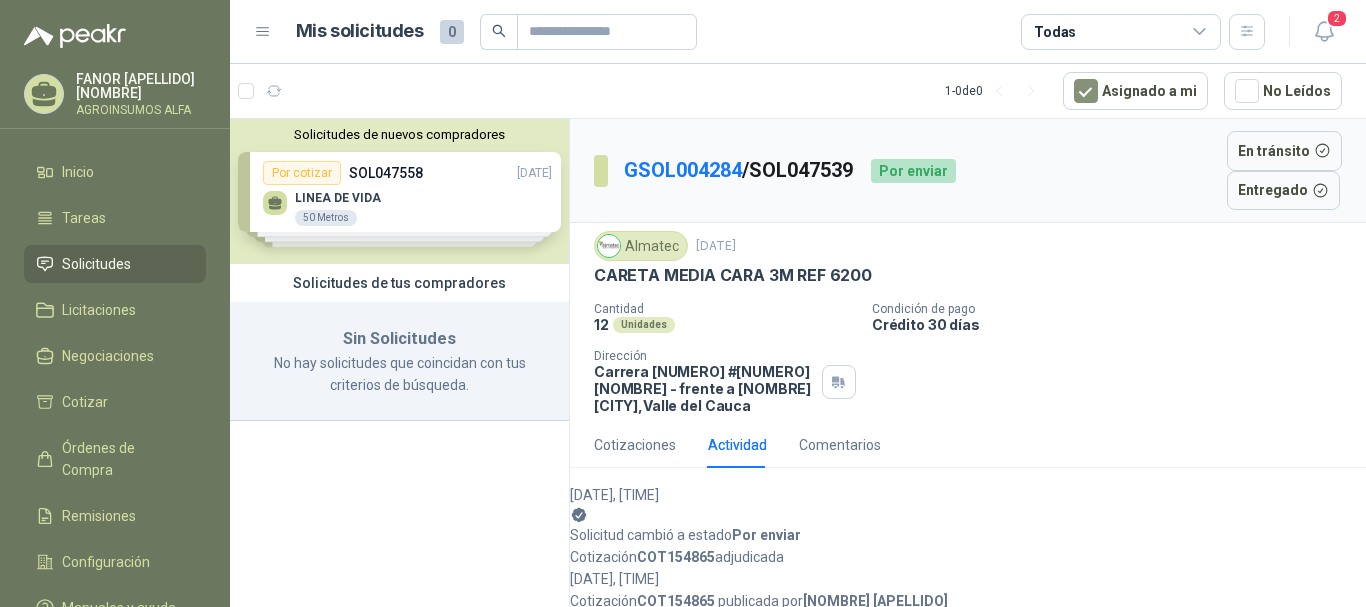 click on "Cantidad 12   Unidades Condición de pago Crédito 30 días Dirección Carrera 25 #13-117 Cencar Yumbo - frente a Rimax   Yumbo ,  [STATE]" at bounding box center (968, 358) 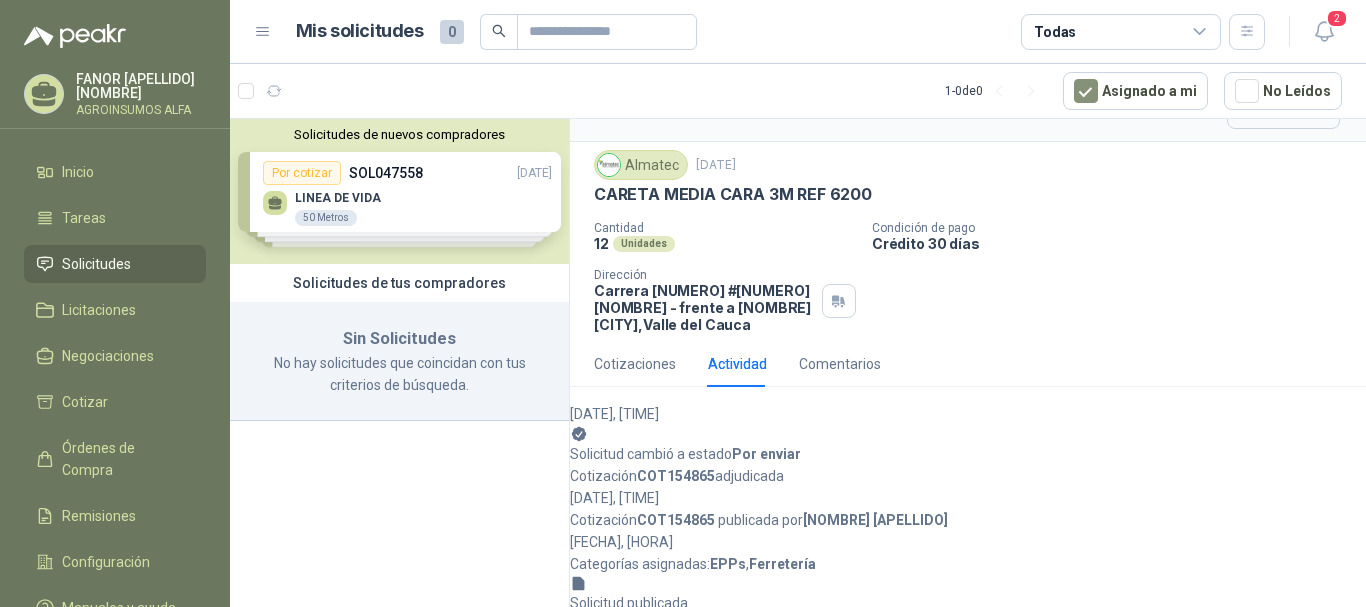 scroll, scrollTop: 105, scrollLeft: 0, axis: vertical 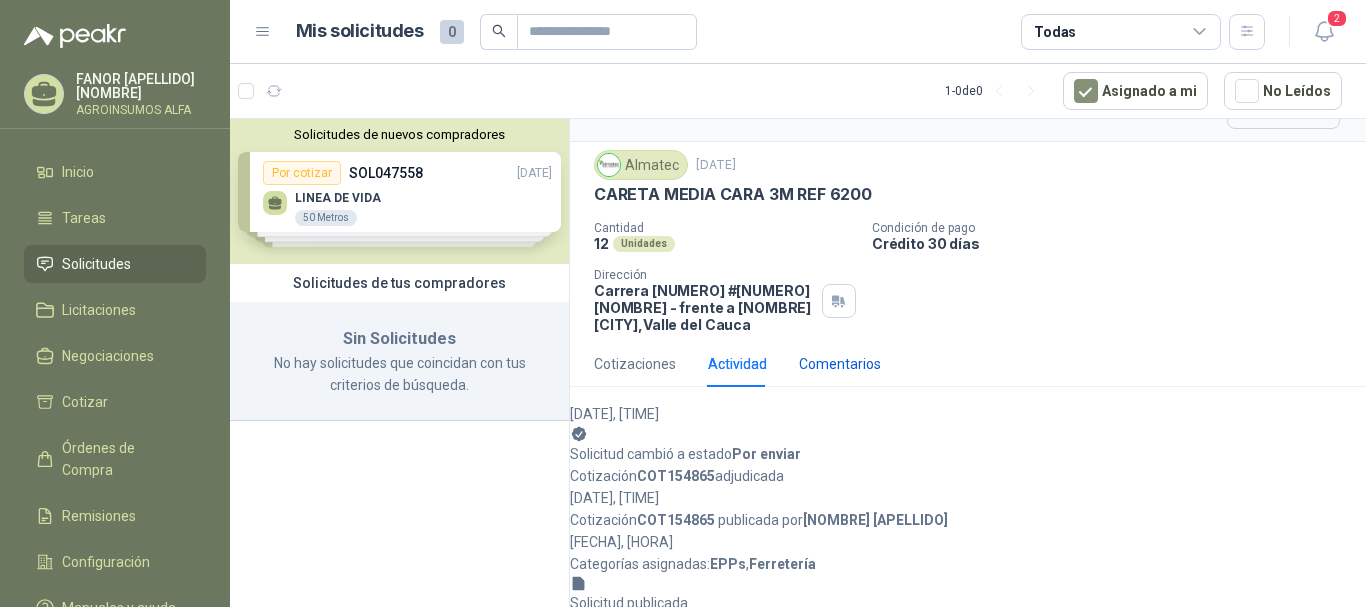 click on "Comentarios" at bounding box center (840, 364) 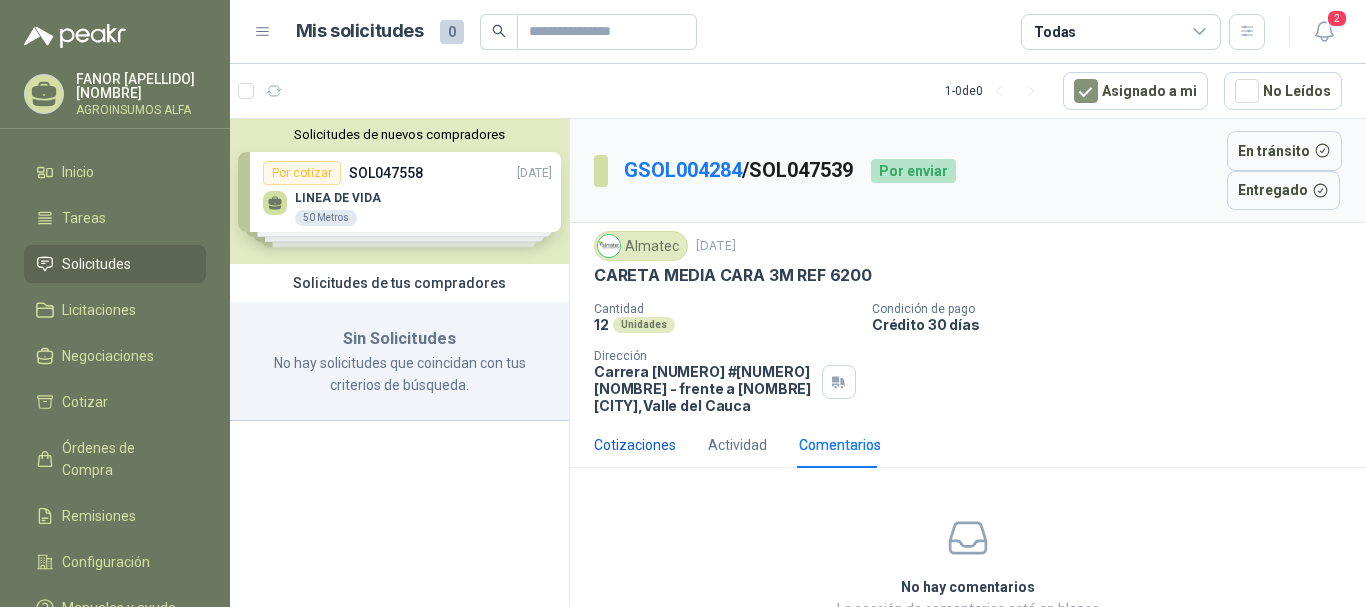 click on "Cotizaciones" at bounding box center [635, 445] 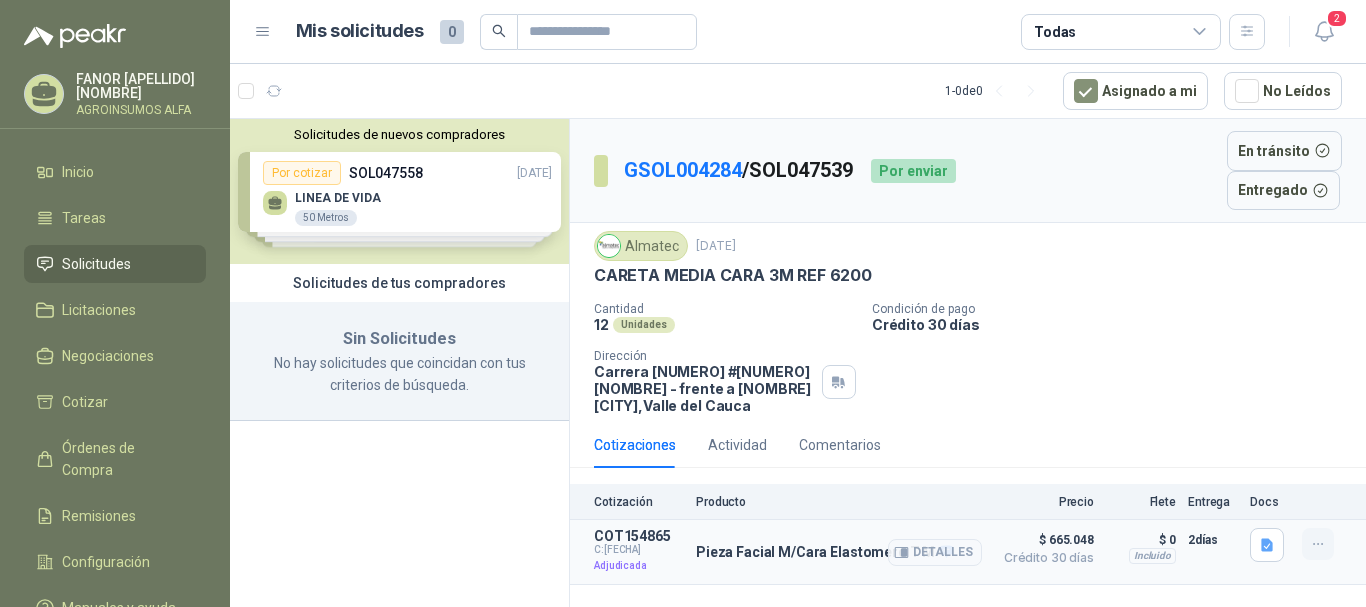 click at bounding box center [1318, 544] 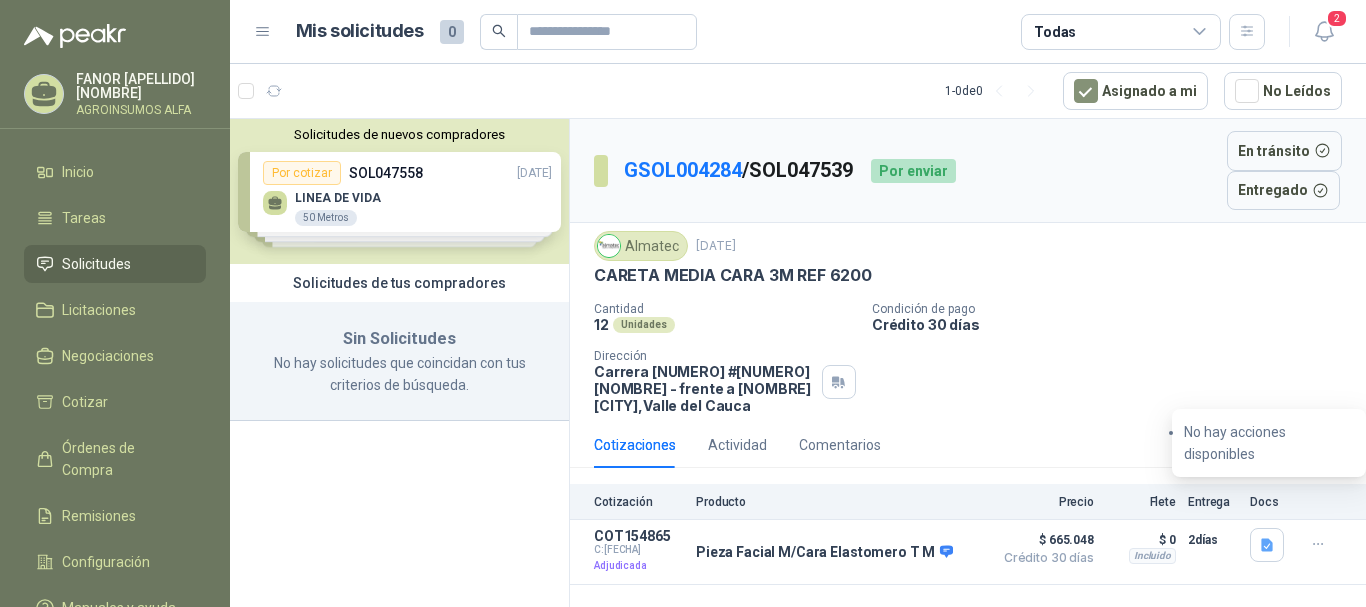 click on "Cantidad 12   Unidades Condición de pago Crédito 30 días Dirección Carrera 25 #13-117 Cencar Yumbo - frente a Rimax   Yumbo ,  [STATE]" at bounding box center (968, 358) 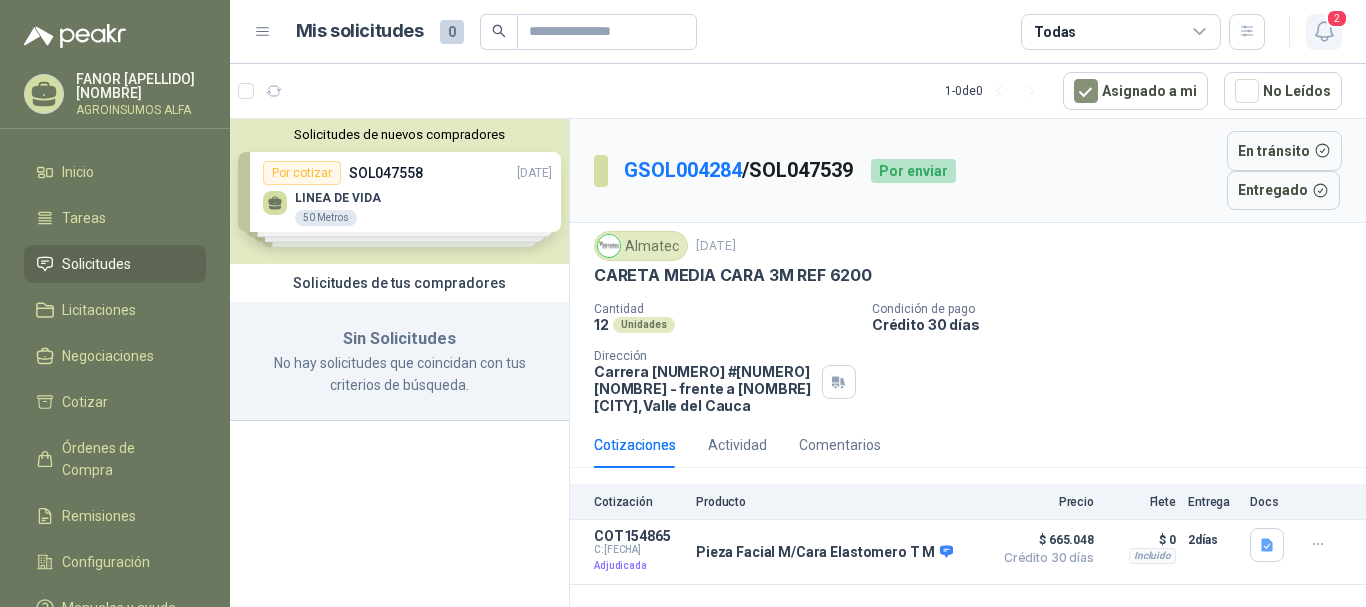 click on "2" at bounding box center [1337, 18] 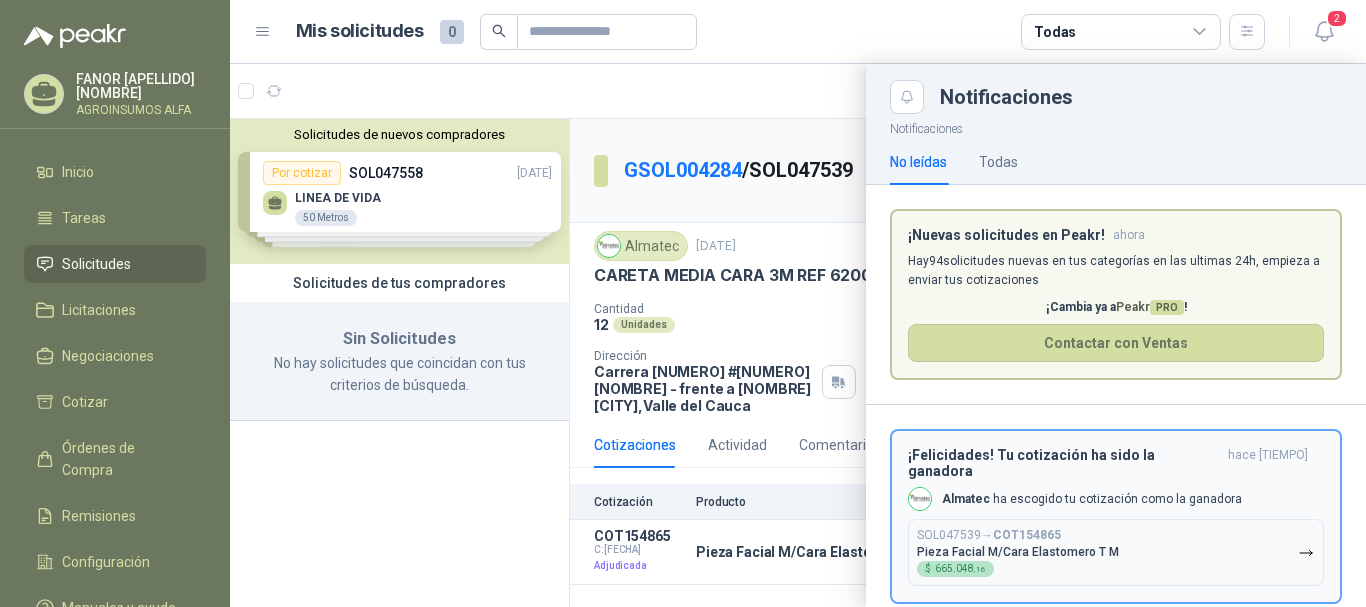 click at bounding box center (1306, 553) 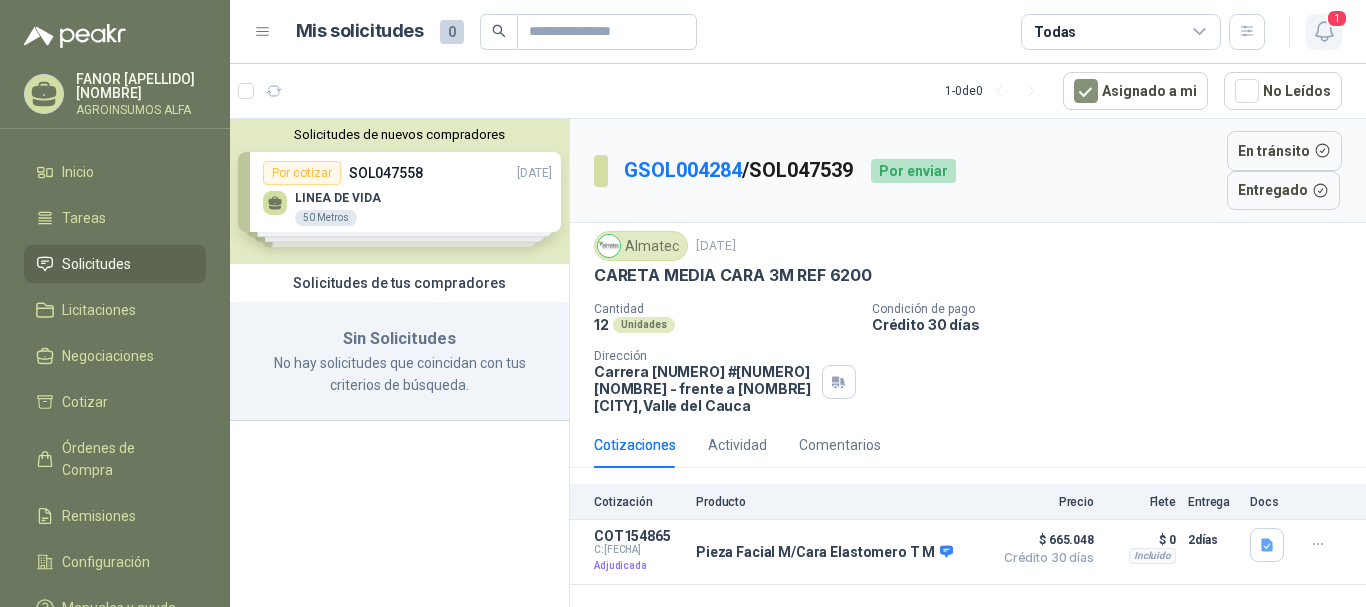 click at bounding box center [1324, 31] 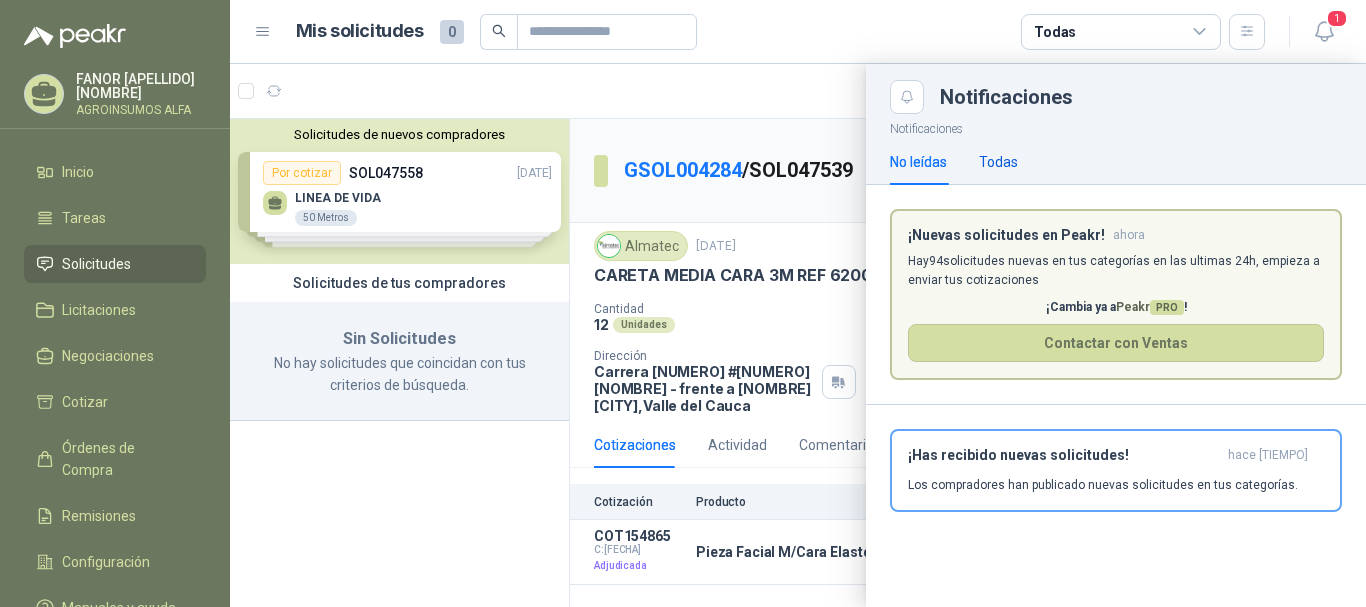 click on "Todas" at bounding box center [998, 162] 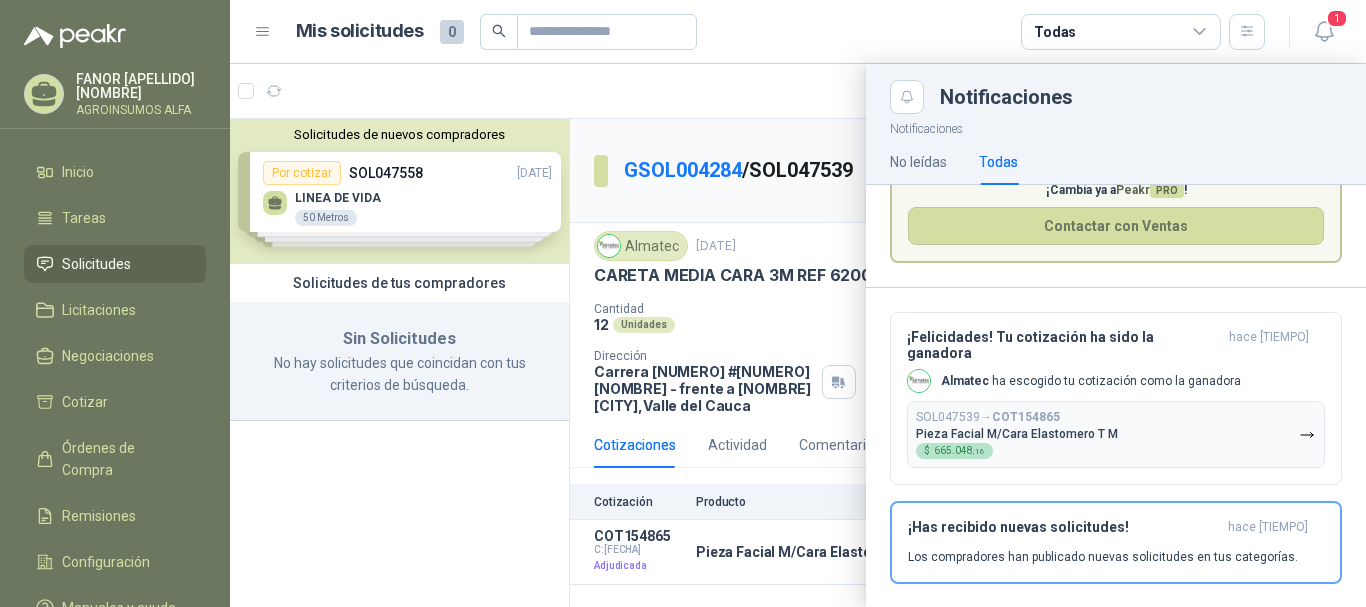 scroll, scrollTop: 119, scrollLeft: 0, axis: vertical 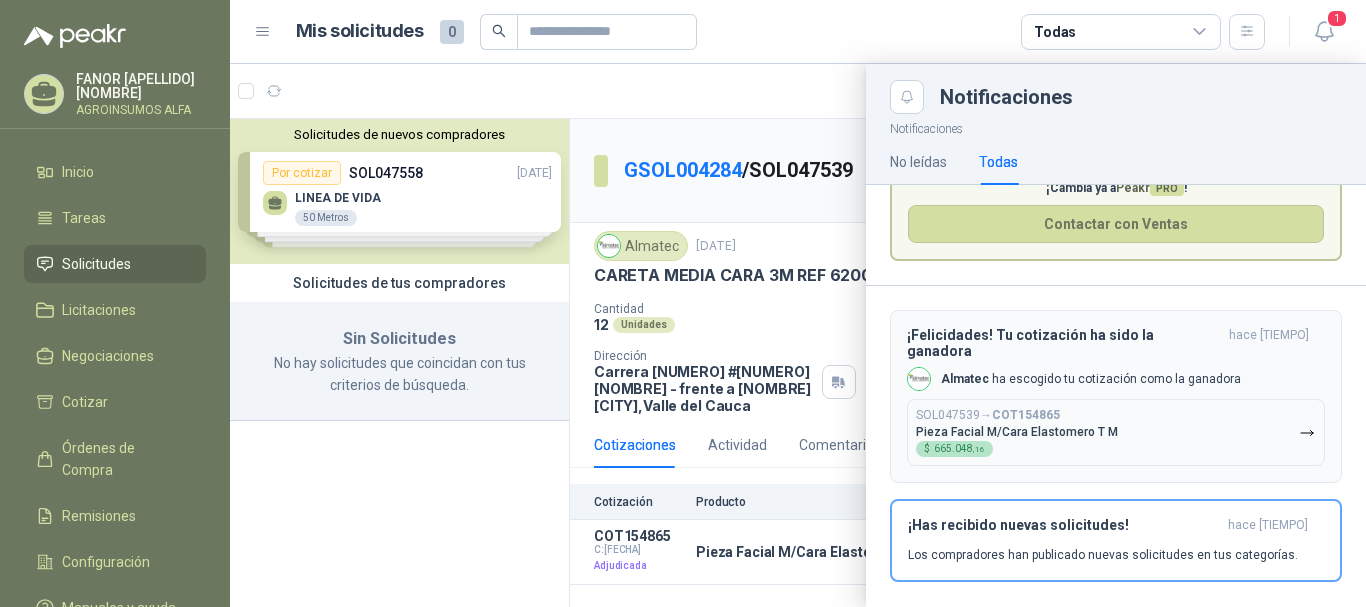 click on "Pieza Facial M/Cara Elastomero T M" at bounding box center [1017, 432] 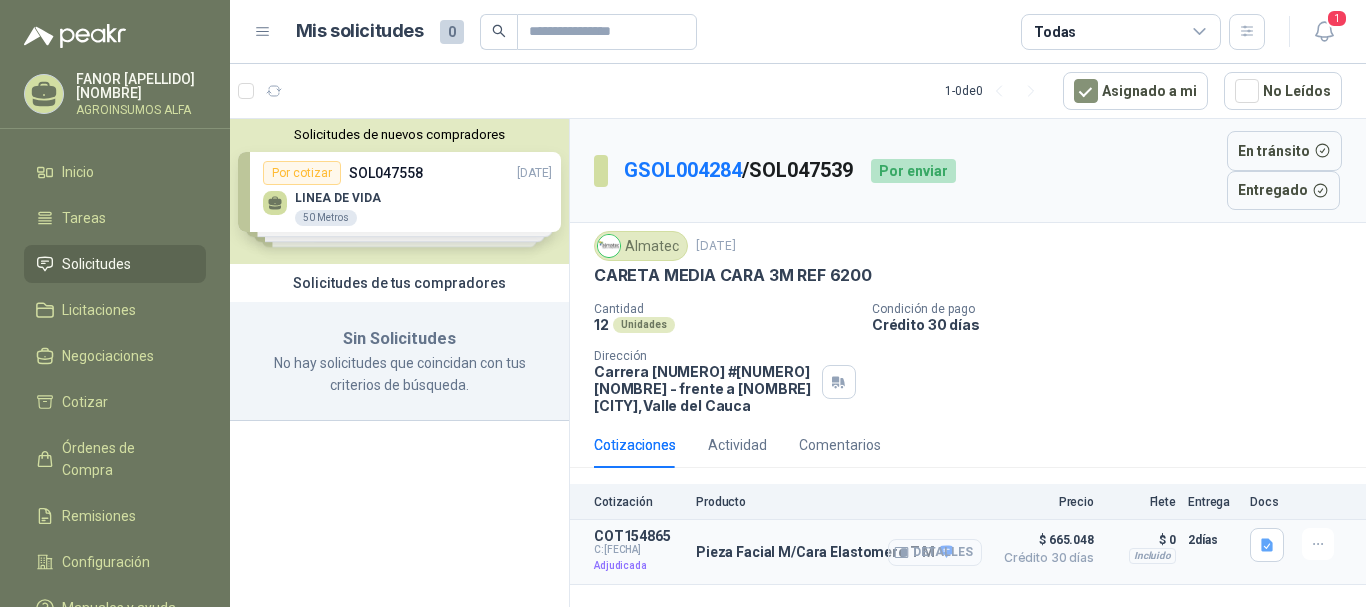 click on "Detalles" at bounding box center (935, 552) 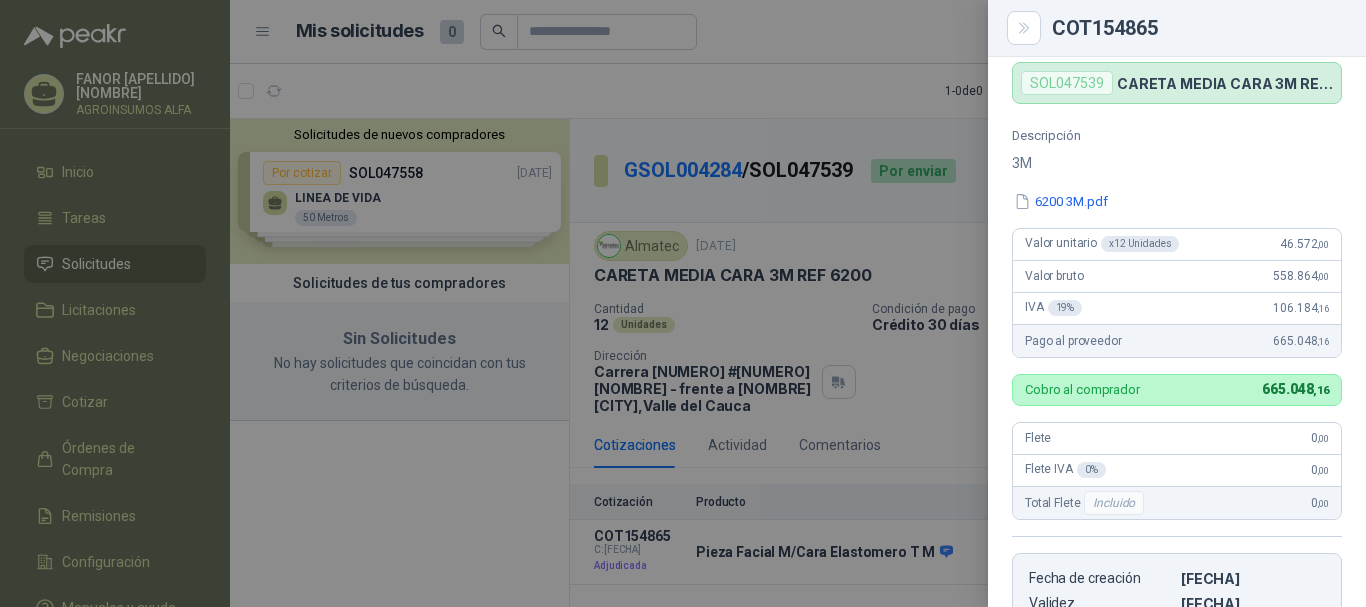 scroll, scrollTop: 0, scrollLeft: 0, axis: both 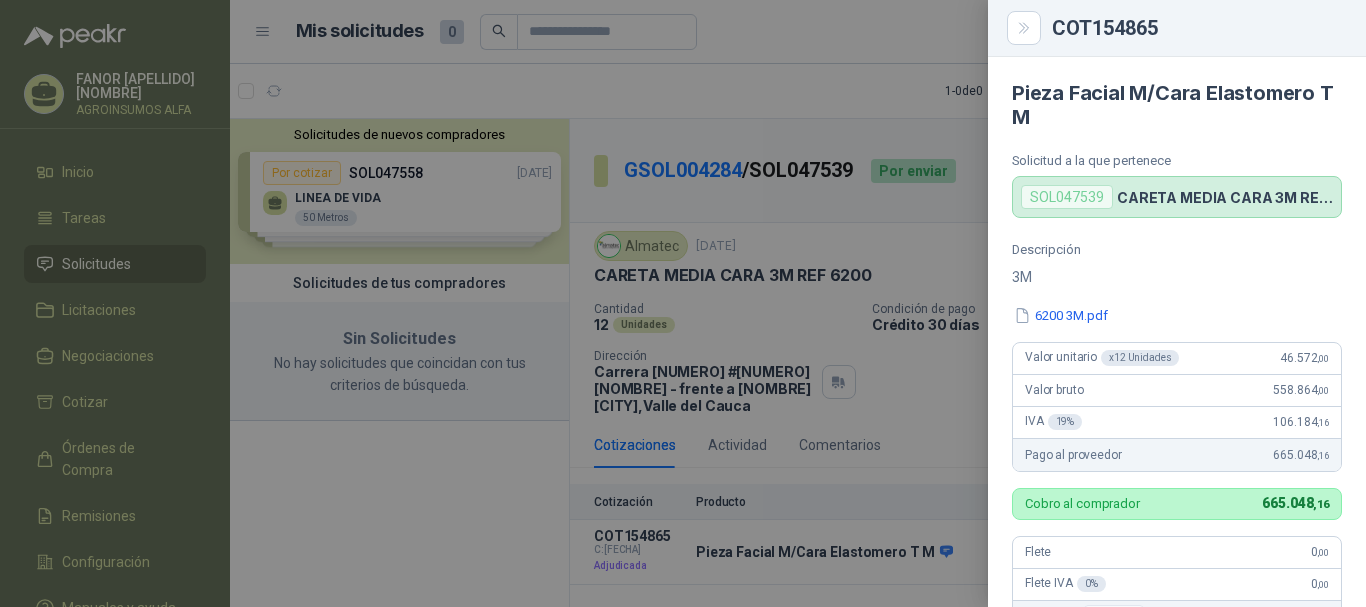 click at bounding box center [683, 303] 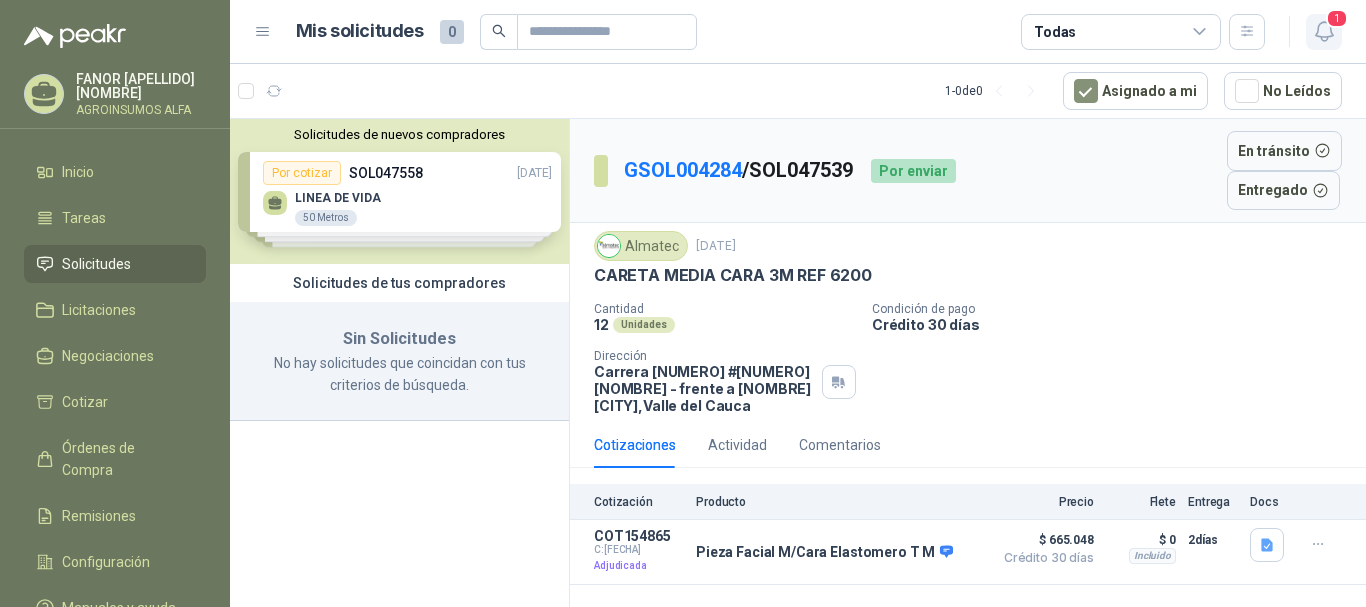 click at bounding box center (1324, 31) 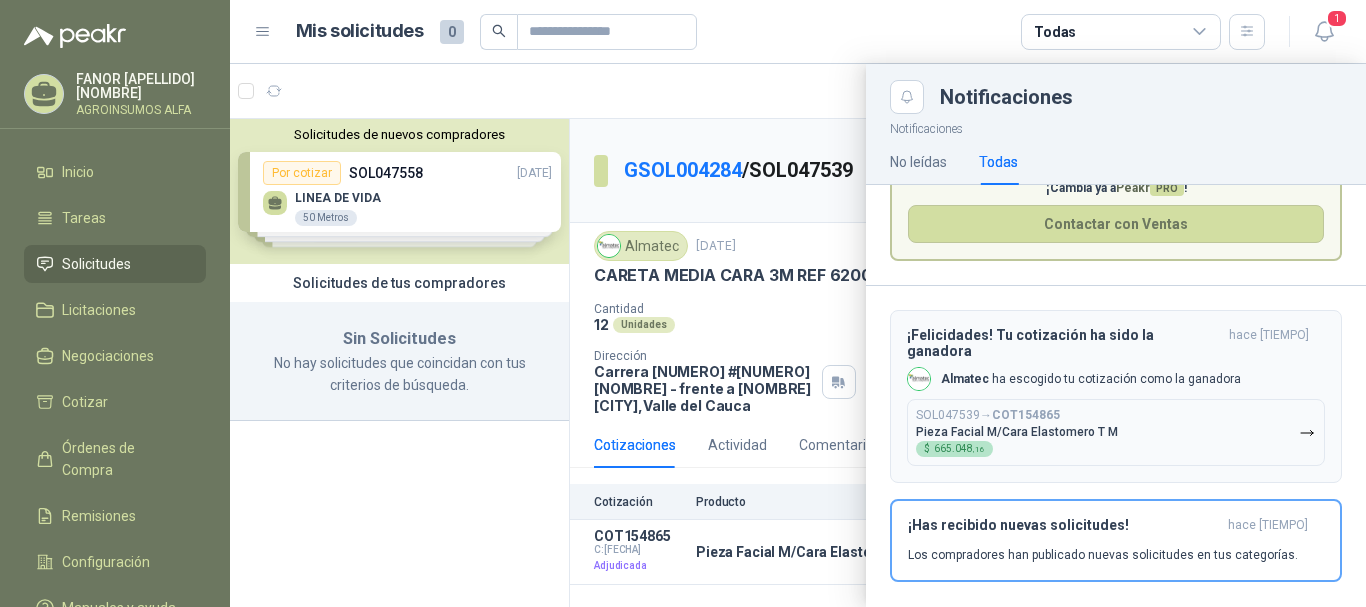 click at bounding box center [1307, 432] 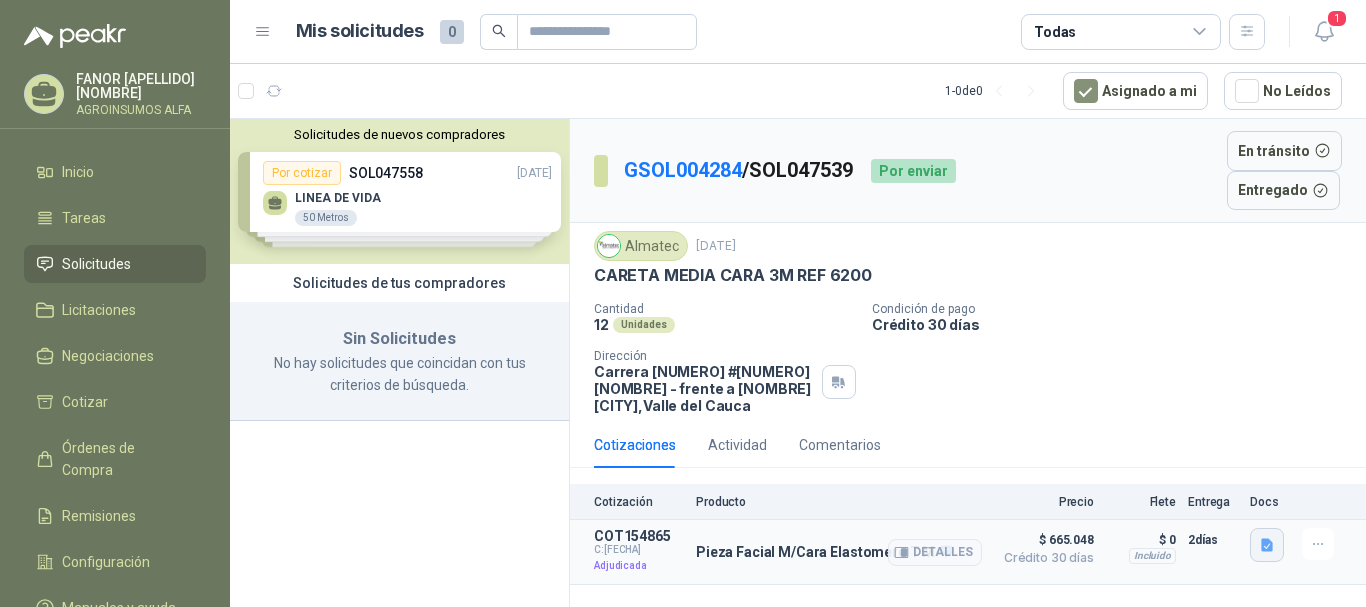 click at bounding box center [1267, 545] 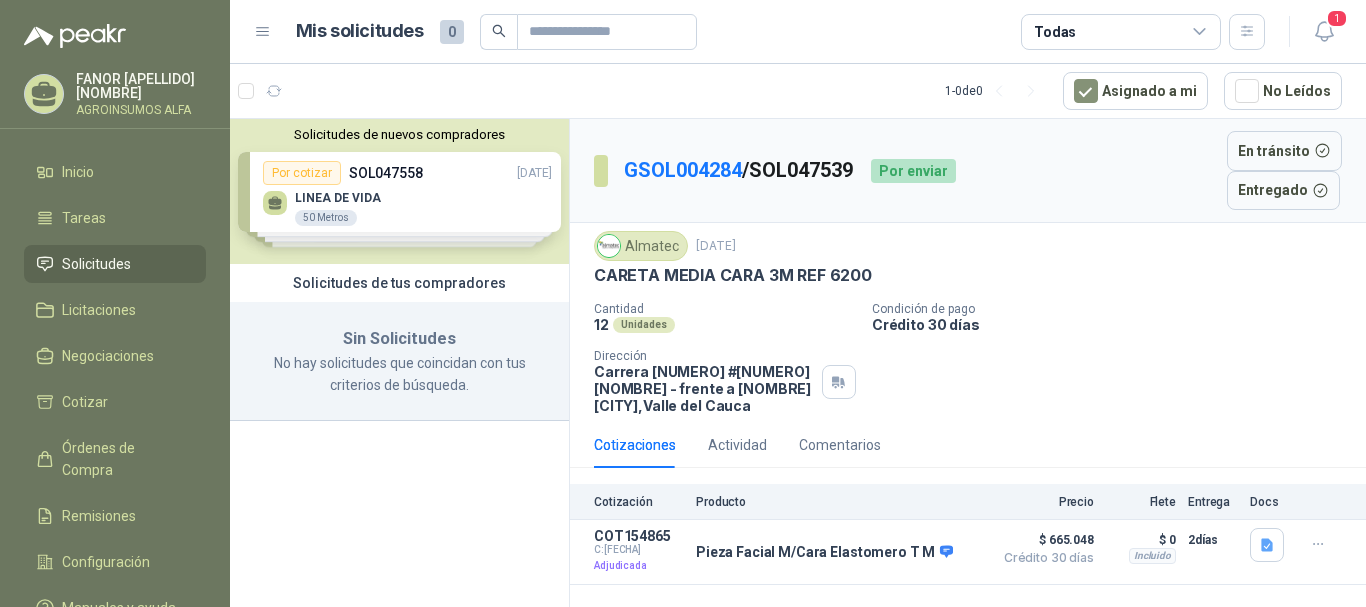 click on "Cotizaciones Actividad Comentarios" at bounding box center [968, 445] 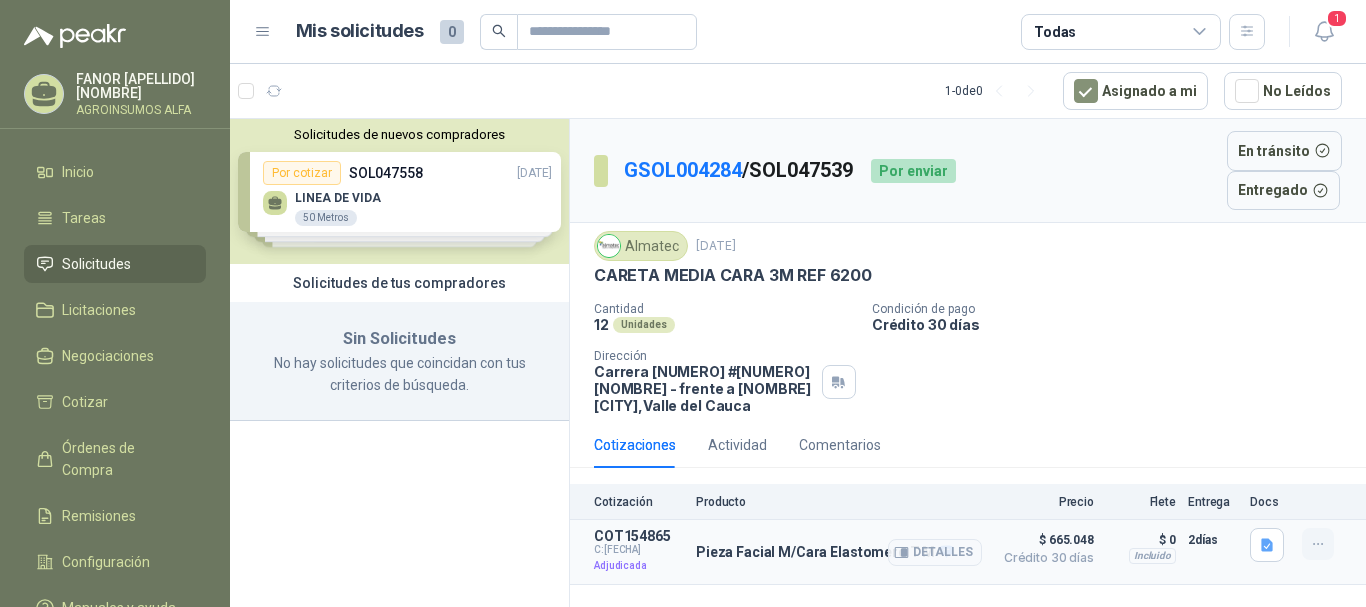 click at bounding box center (1318, 544) 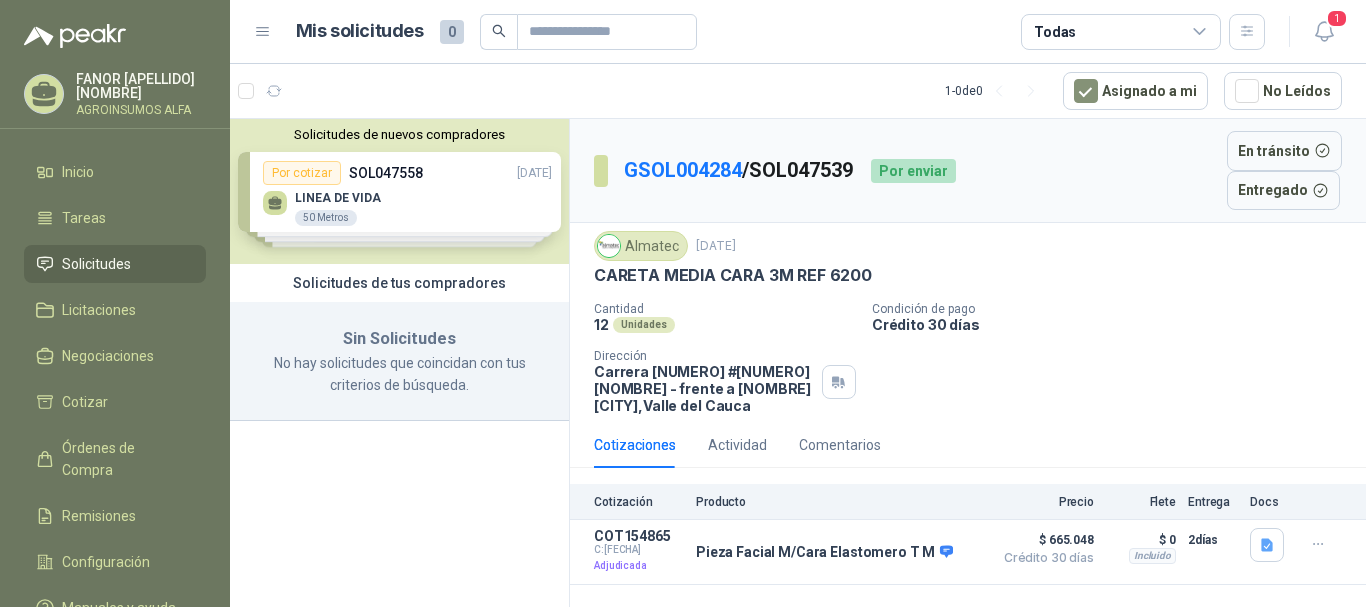 click on "Cantidad 12   Unidades Condición de pago Crédito 30 días Dirección Carrera 25 #13-117 Cencar Yumbo - frente a Rimax   Yumbo ,  [STATE]" at bounding box center [968, 358] 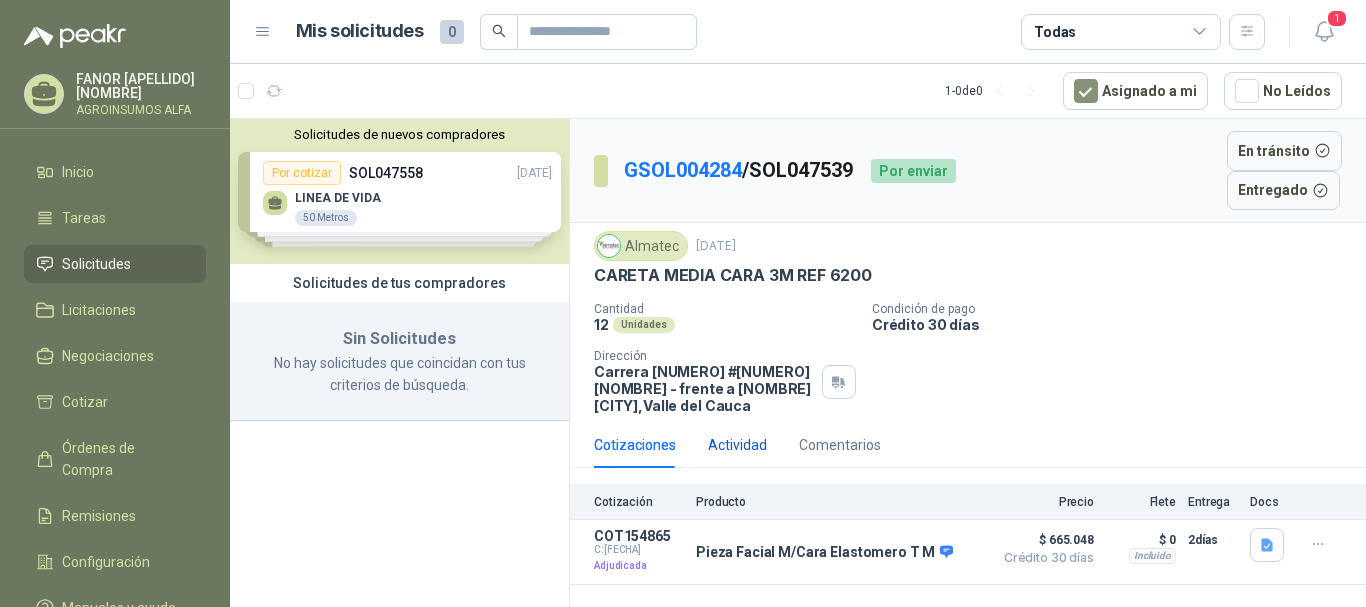 click on "Actividad" at bounding box center (737, 445) 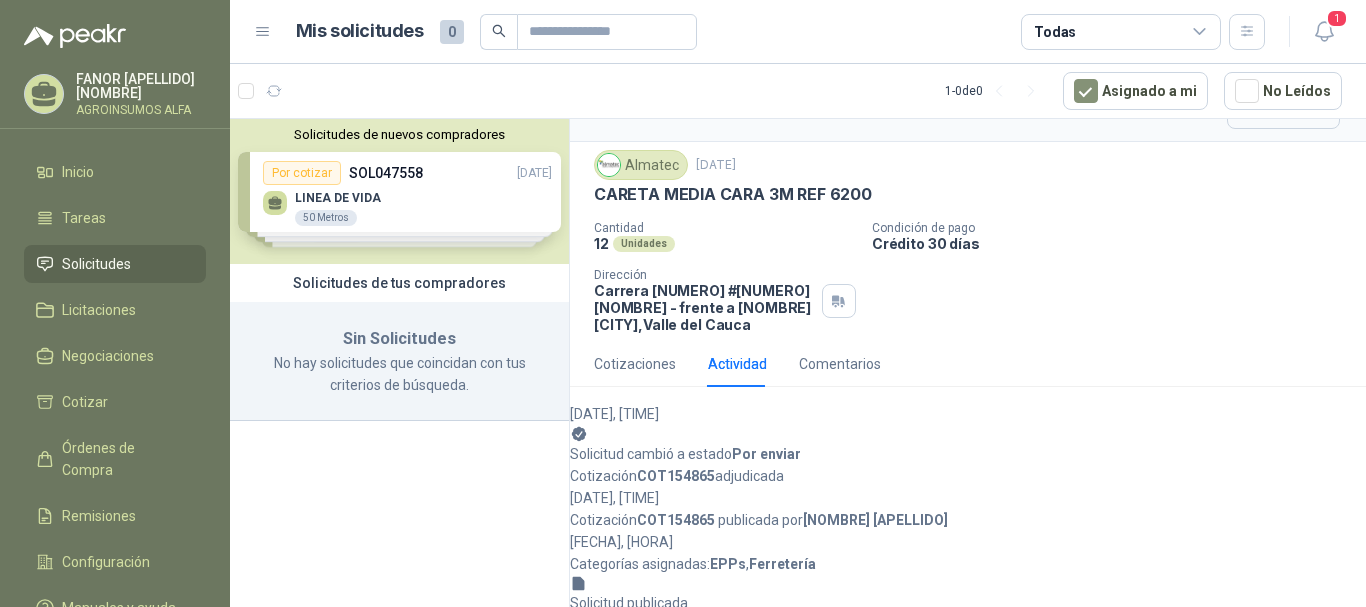 scroll, scrollTop: 105, scrollLeft: 0, axis: vertical 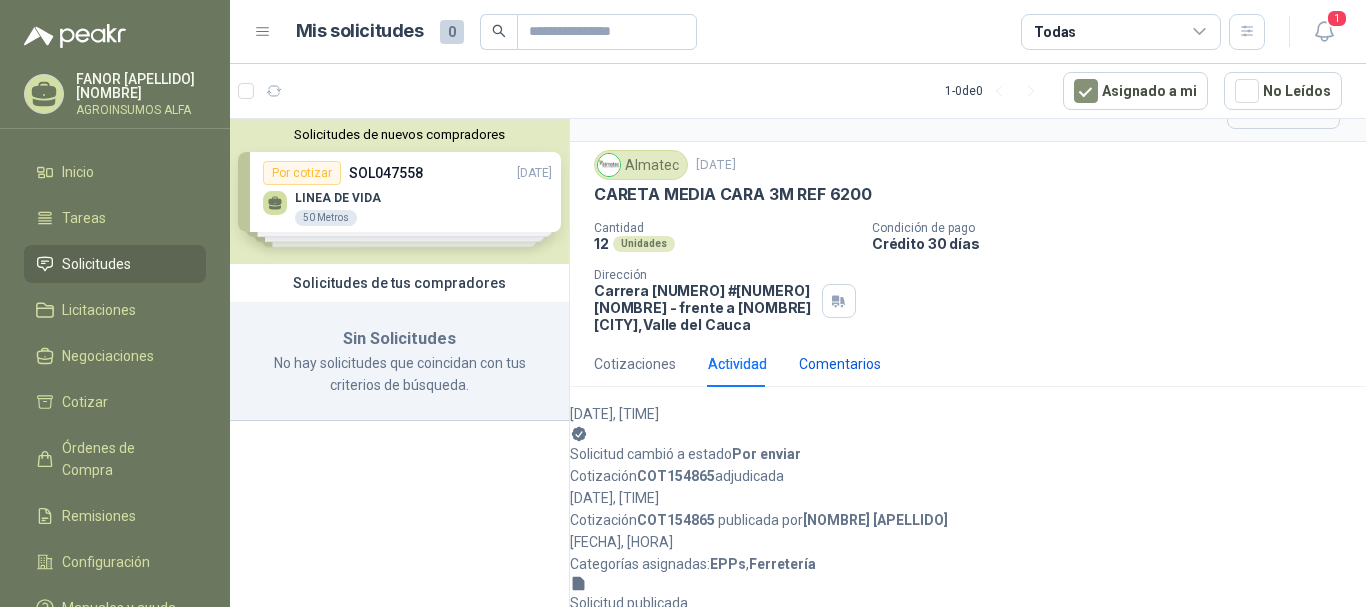 click on "Comentarios" at bounding box center (840, 364) 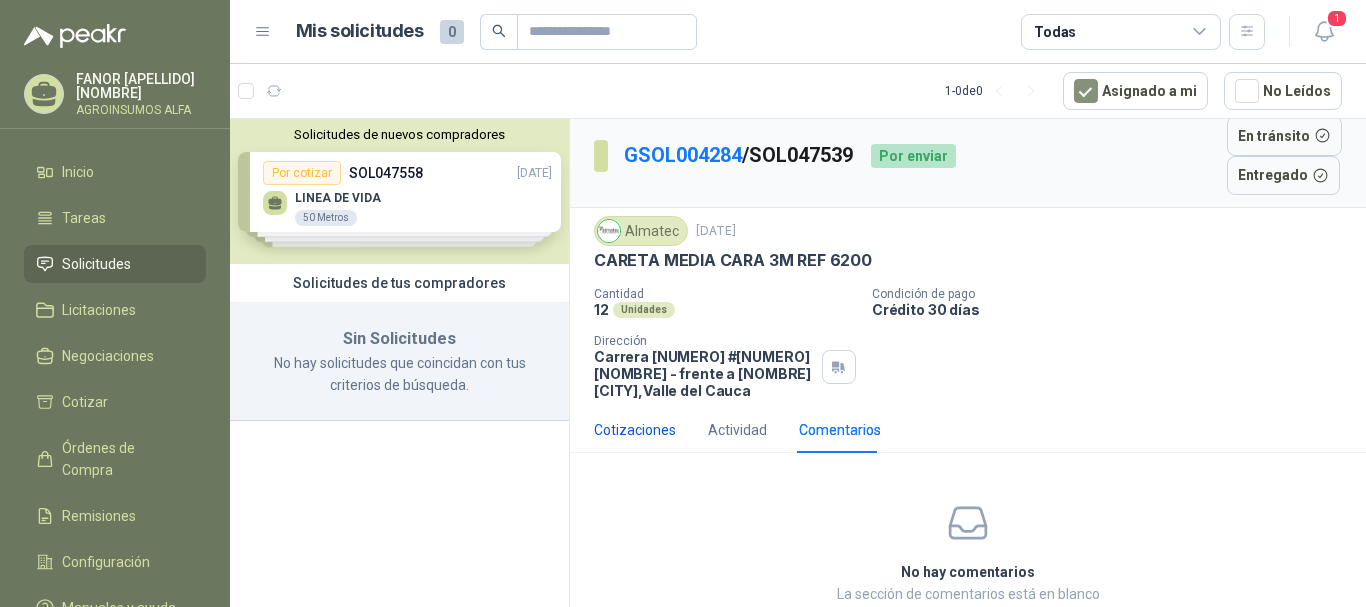 click on "Cotizaciones" at bounding box center (635, 430) 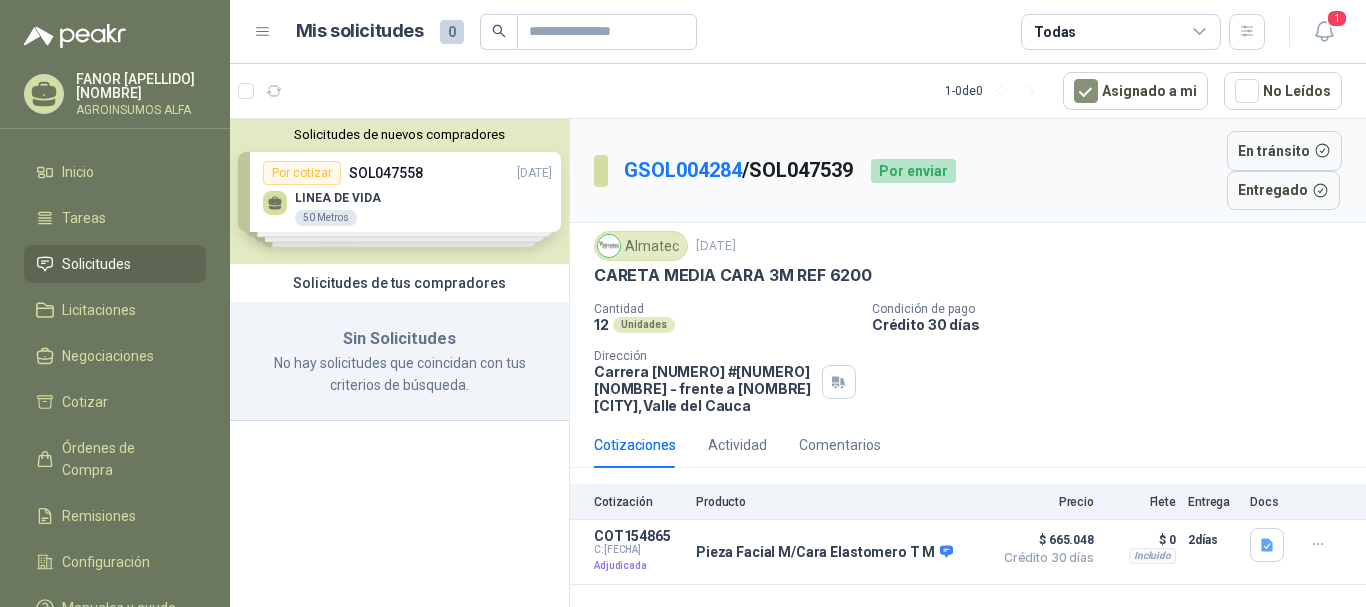 scroll, scrollTop: 0, scrollLeft: 0, axis: both 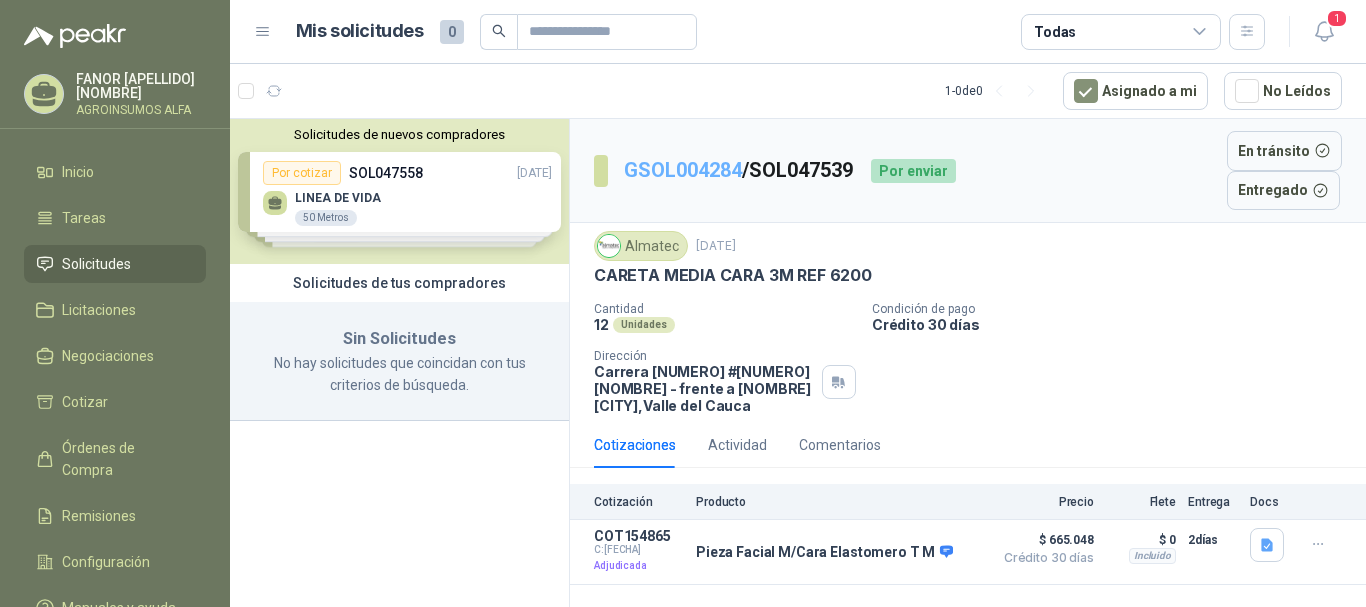 click on "GSOL004284" at bounding box center [683, 170] 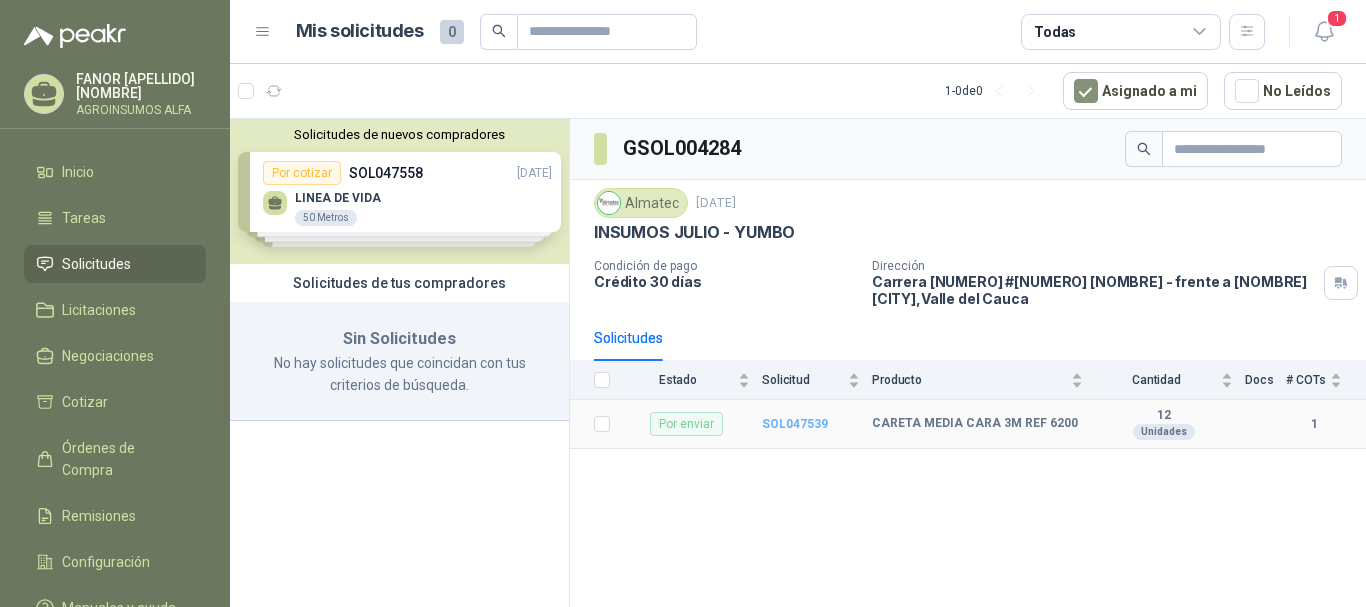 click on "SOL047539" at bounding box center (795, 424) 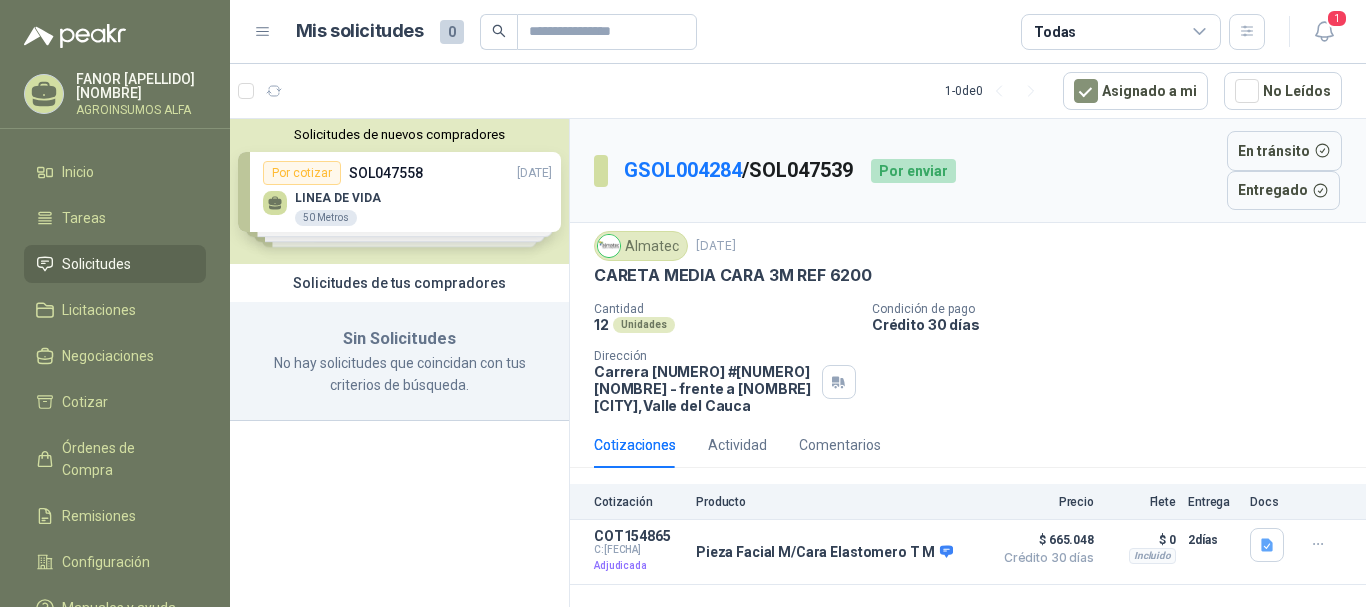 click on "Solicitudes" at bounding box center [96, 264] 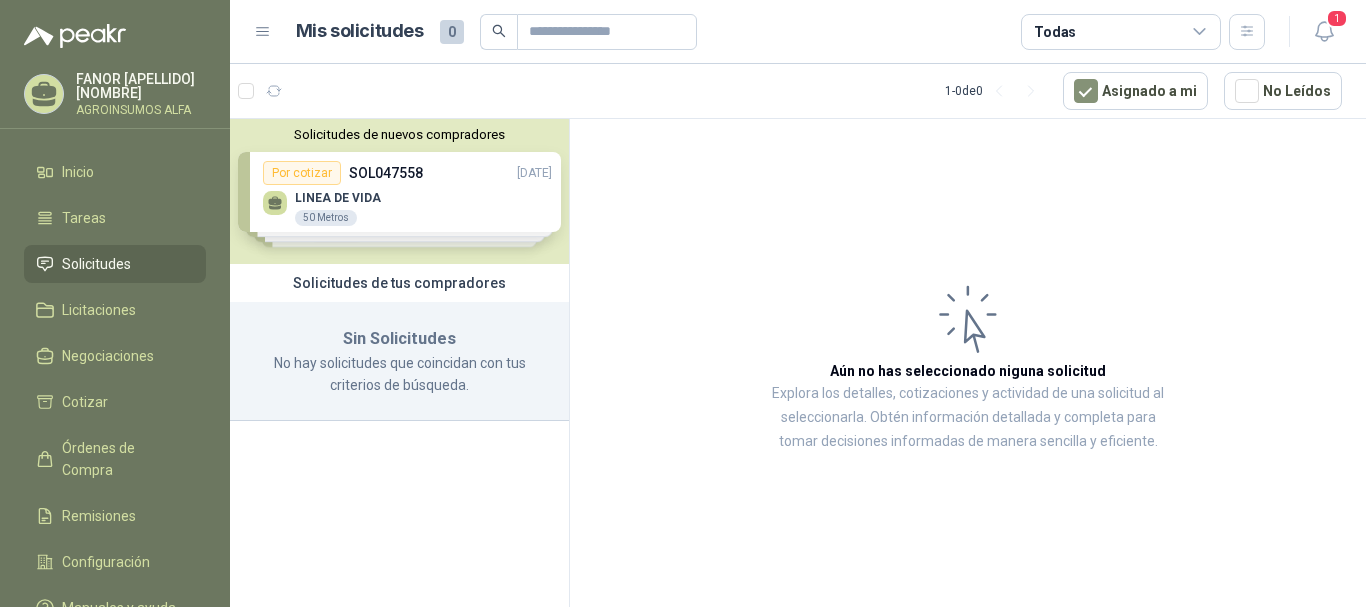 click on "Solicitudes" at bounding box center (96, 264) 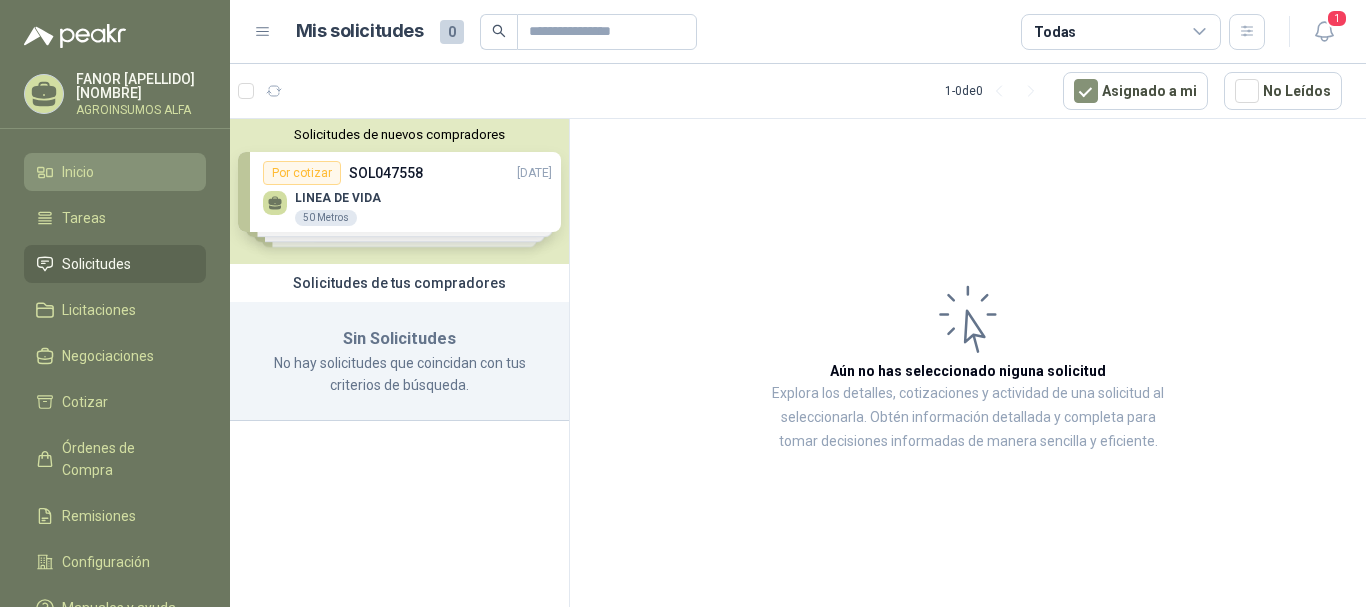 click on "Inicio" at bounding box center [78, 172] 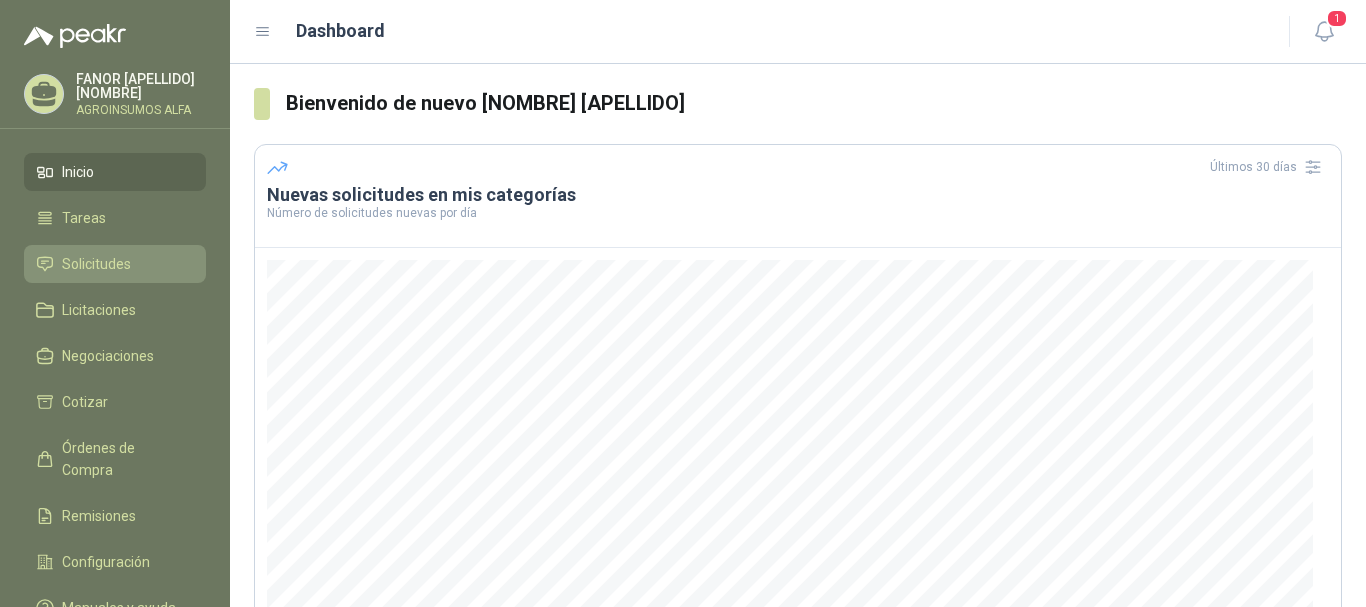 click on "Solicitudes" at bounding box center (96, 264) 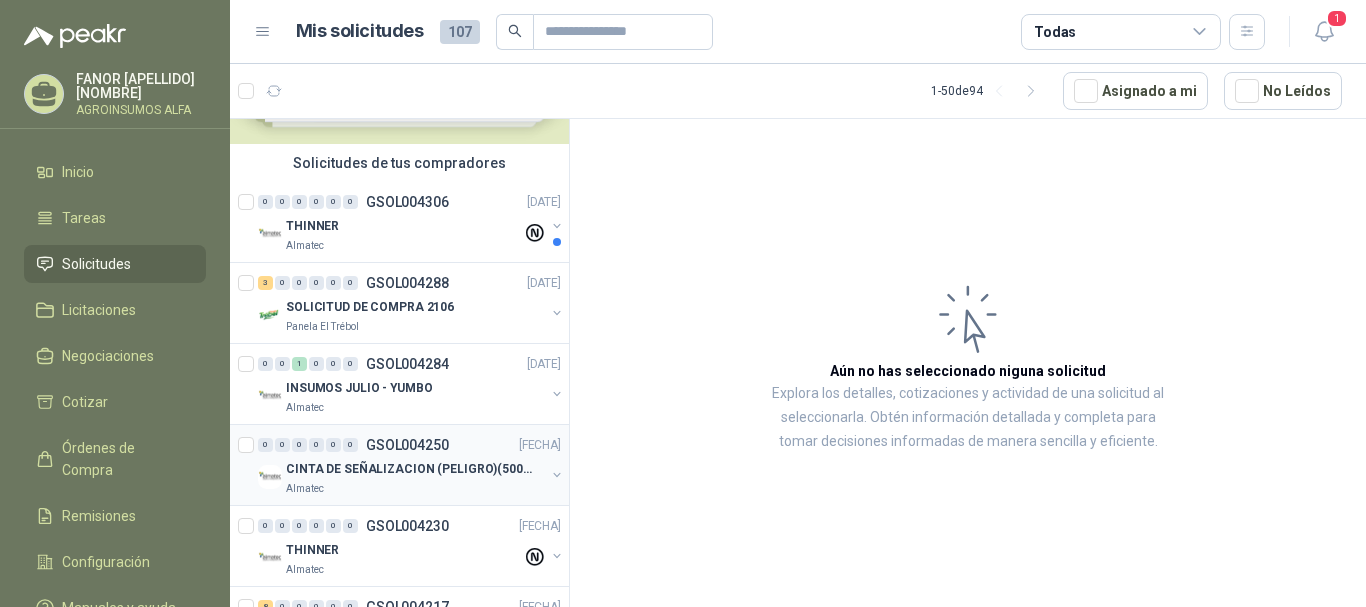 scroll, scrollTop: 0, scrollLeft: 0, axis: both 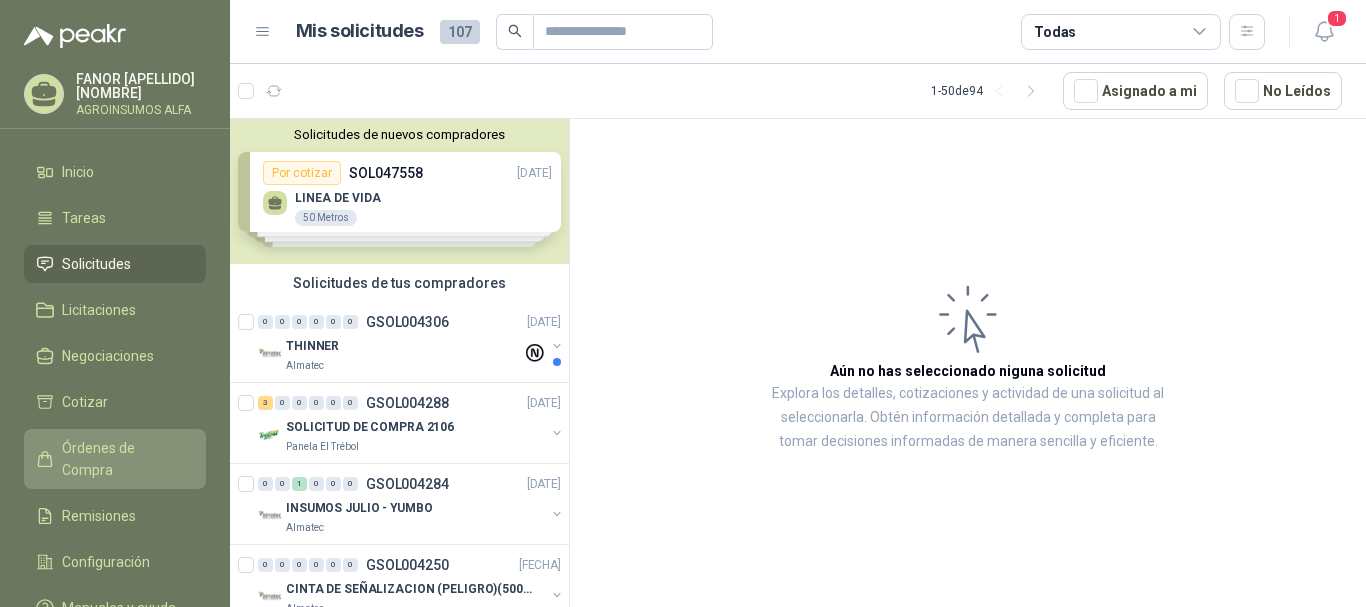 click on "Órdenes de Compra" at bounding box center [124, 459] 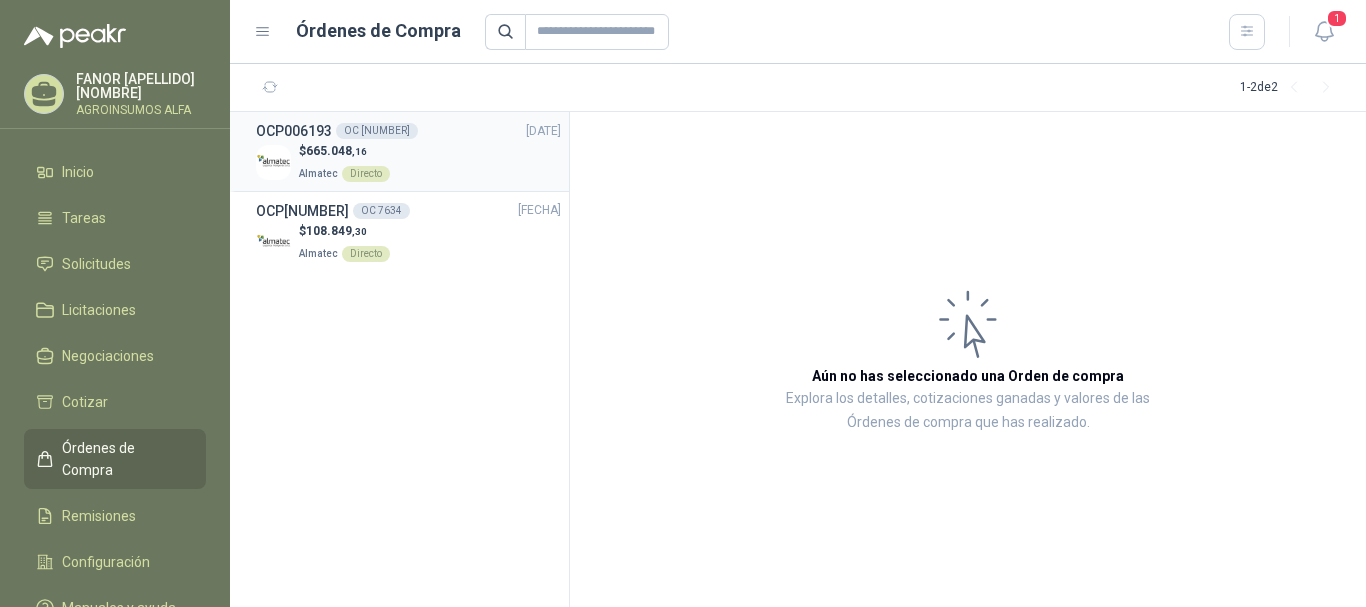 click on "665.048 ,16" at bounding box center (336, 151) 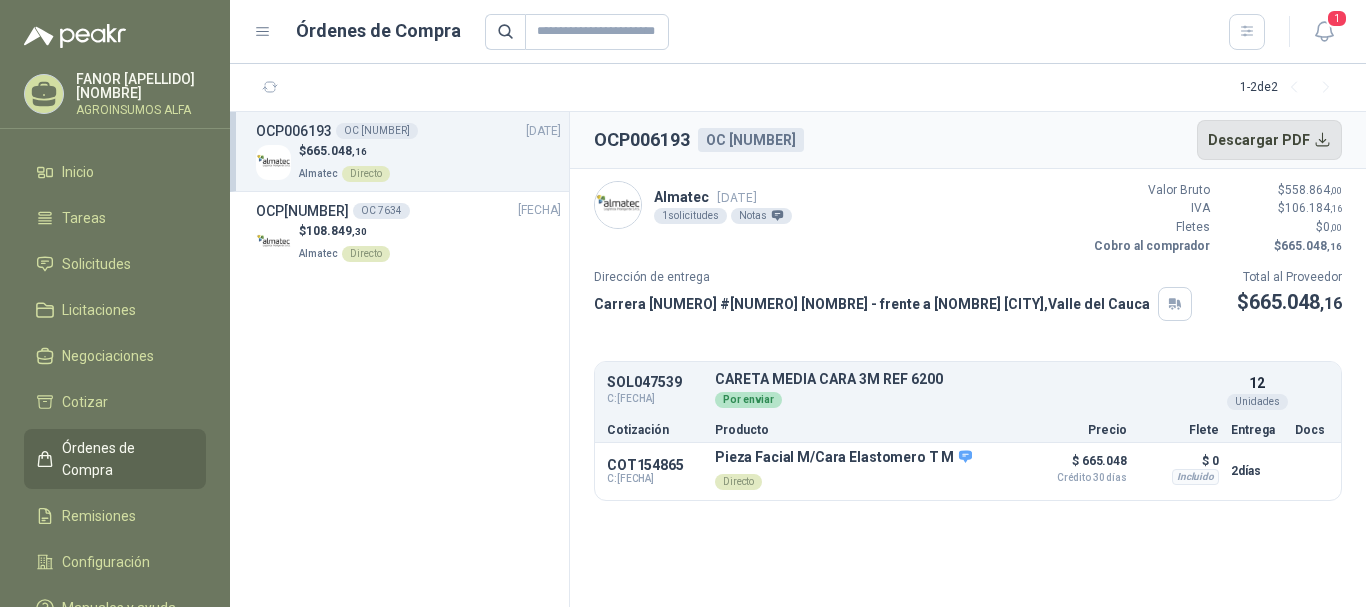 click on "Descargar PDF" at bounding box center (1270, 140) 